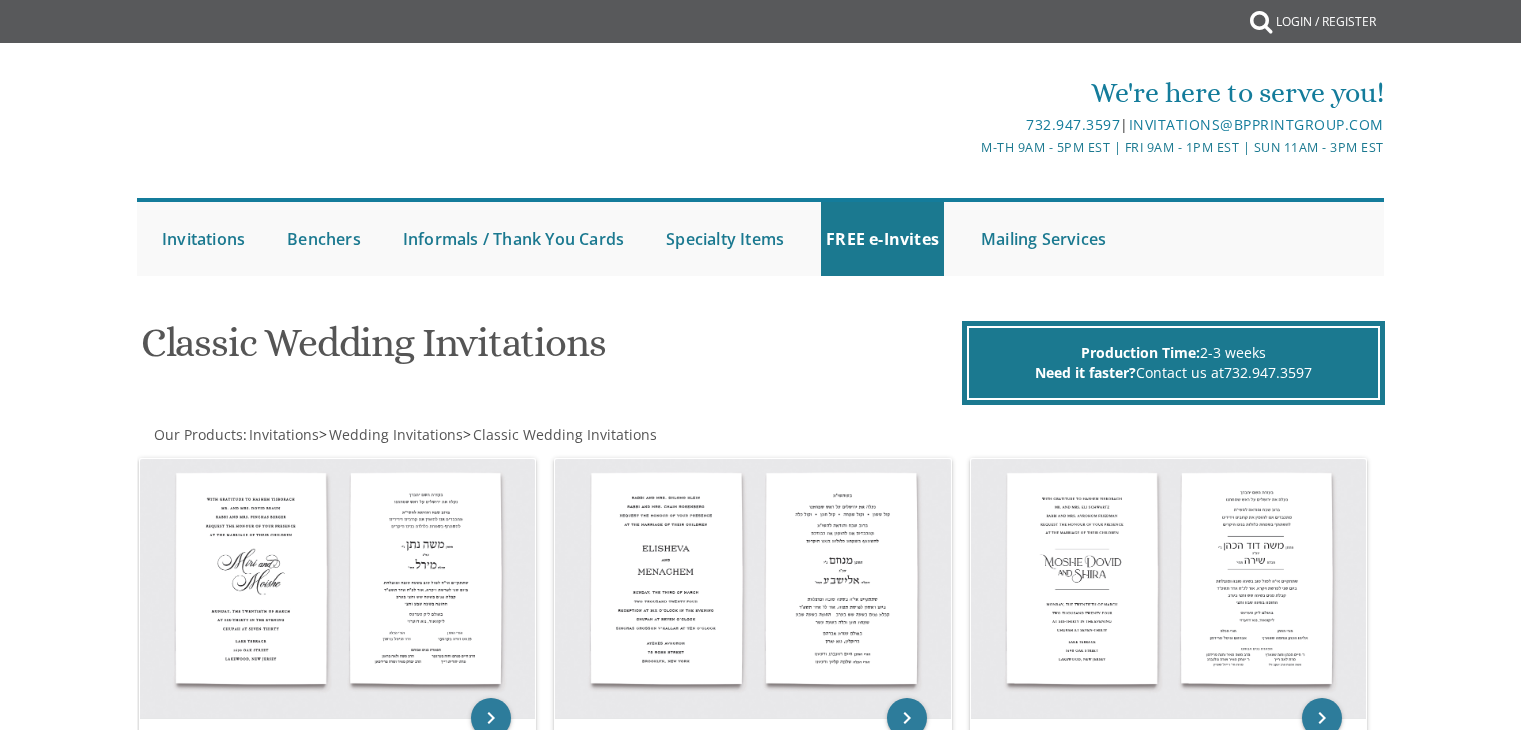 scroll, scrollTop: 0, scrollLeft: 0, axis: both 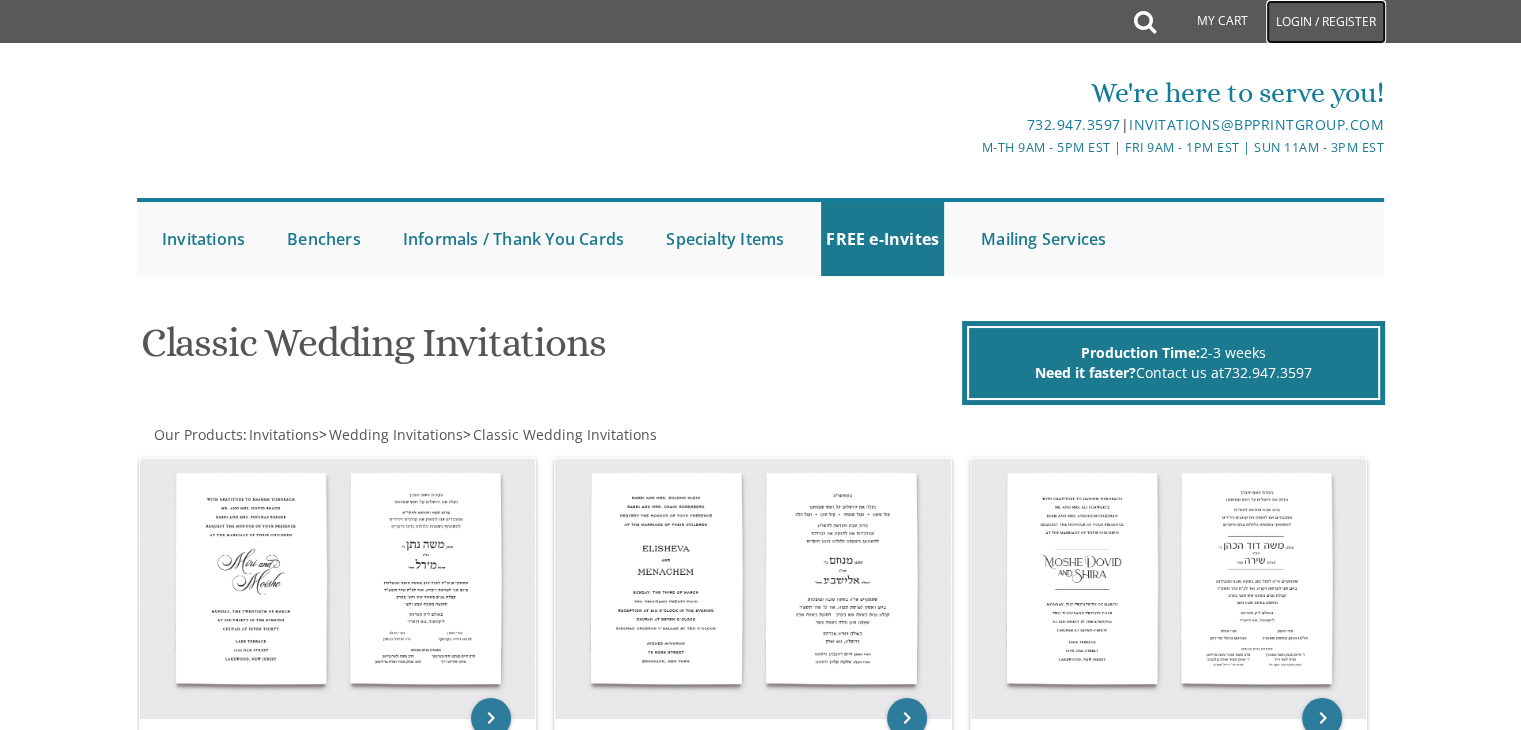 click on "Login / Register" at bounding box center [1326, 22] 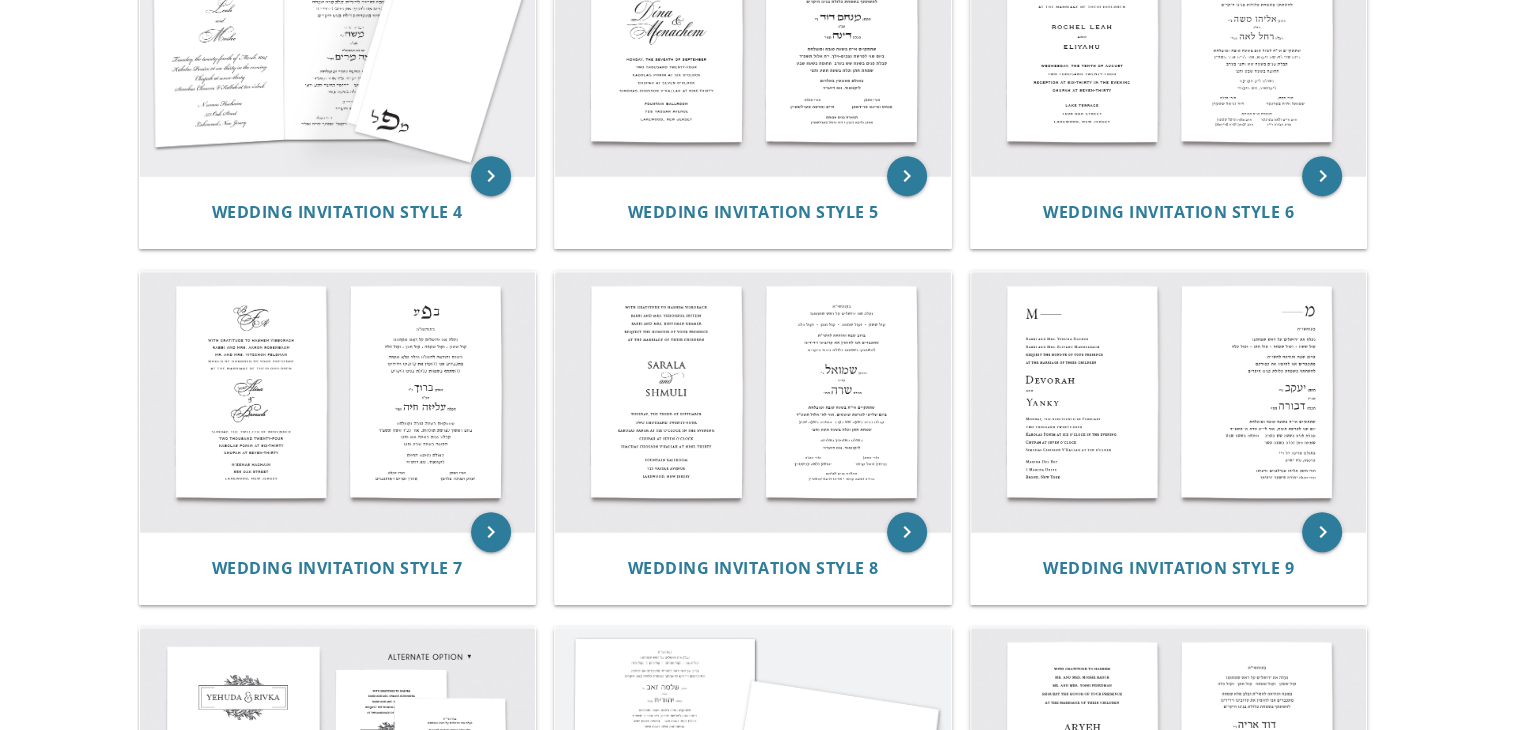 scroll, scrollTop: 0, scrollLeft: 0, axis: both 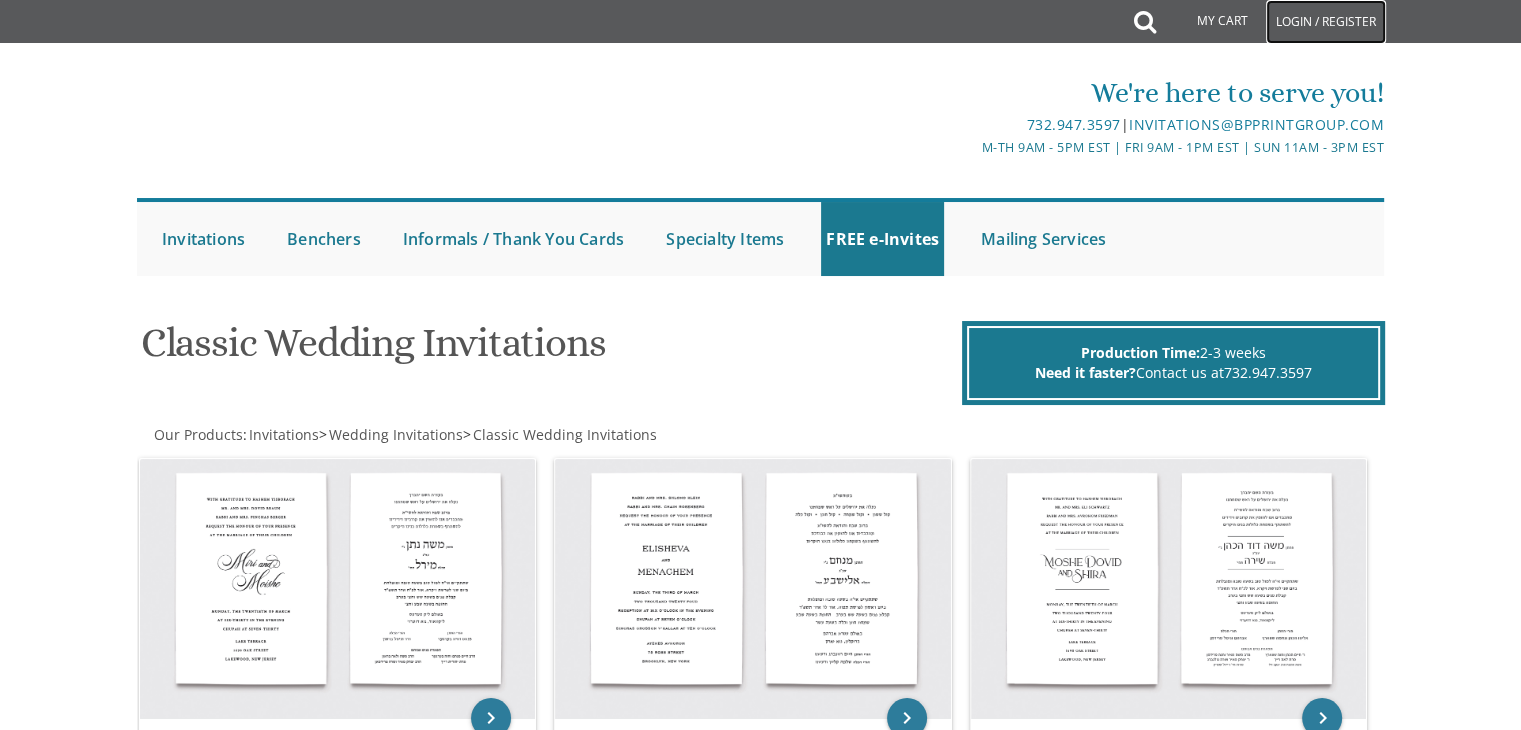 click on "Login / Register" at bounding box center (1326, 22) 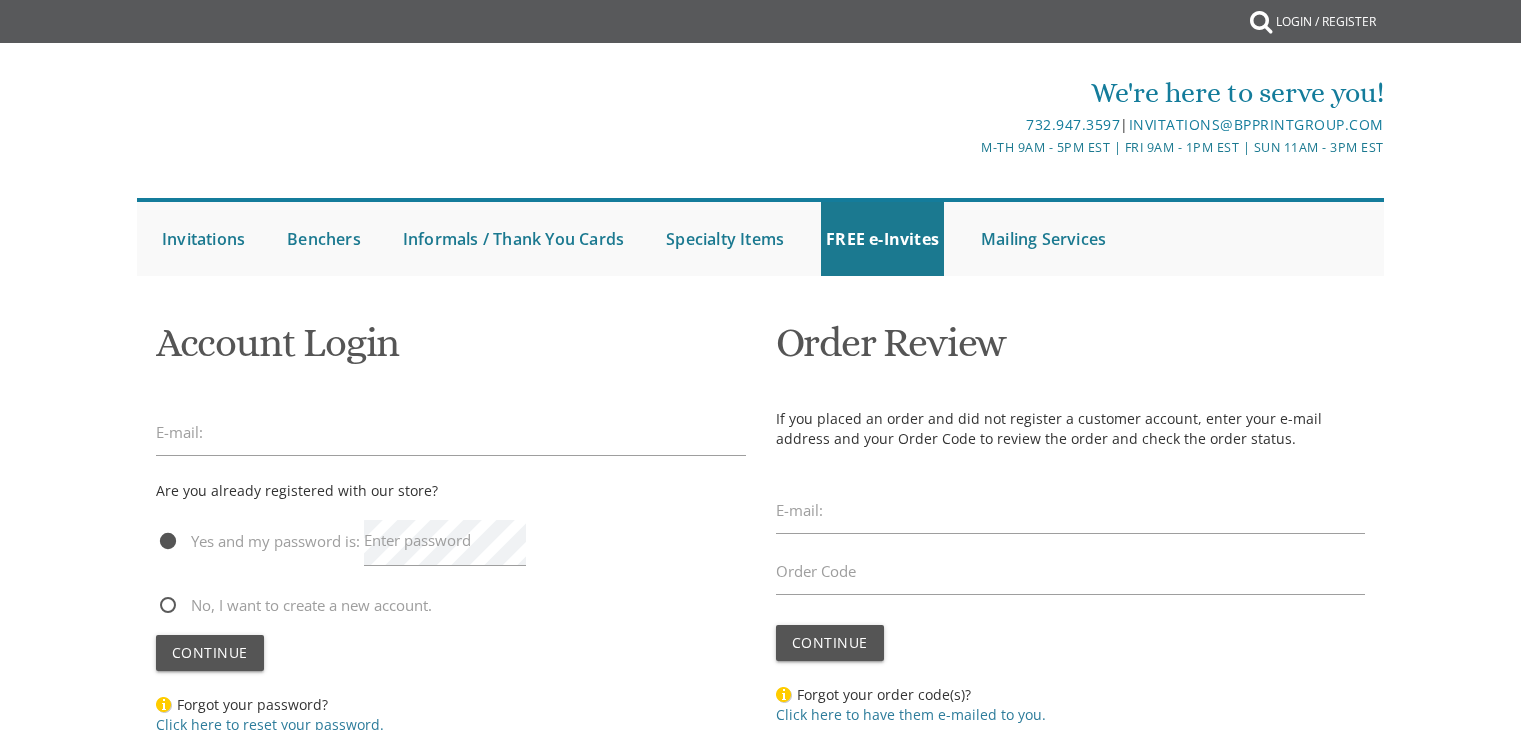 scroll, scrollTop: 0, scrollLeft: 0, axis: both 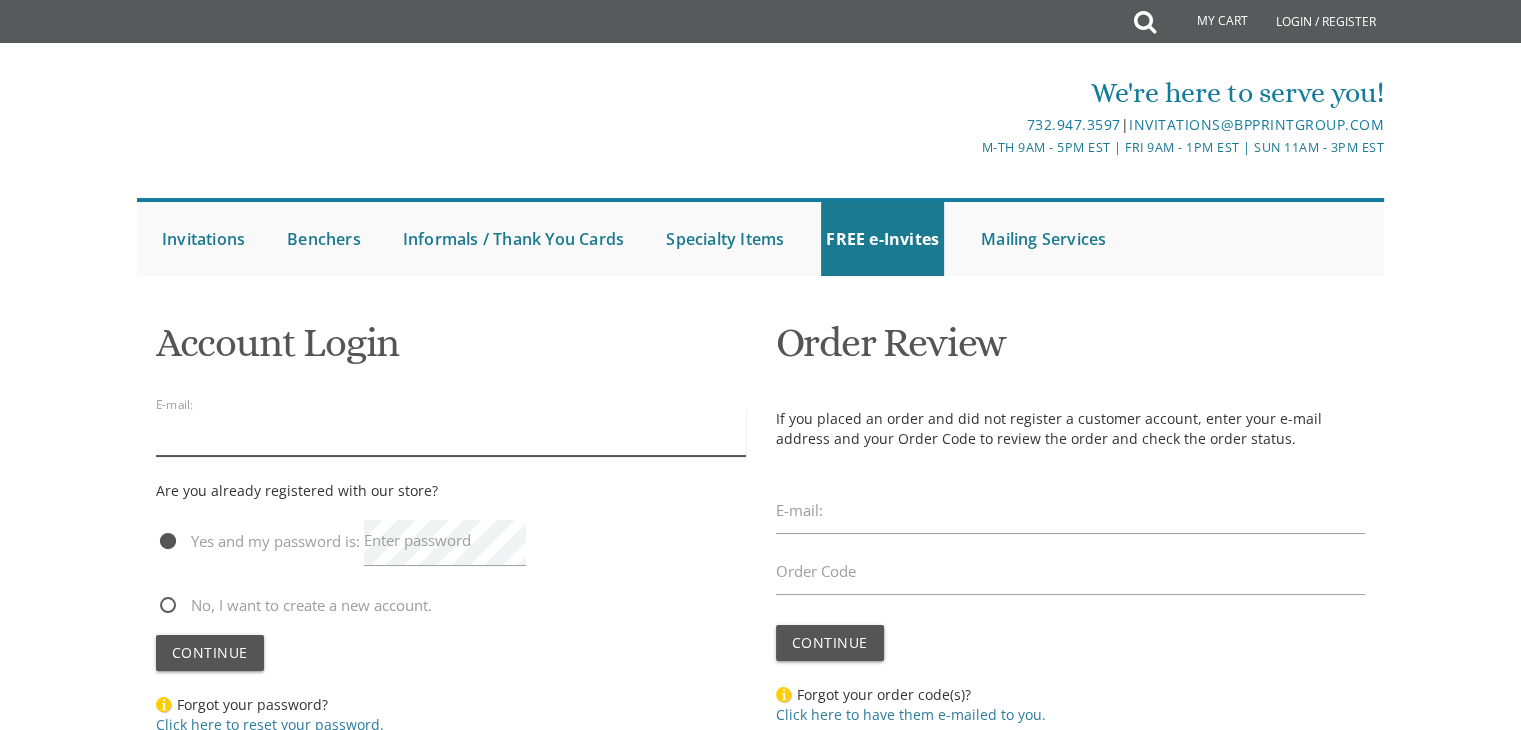 click at bounding box center [451, 433] 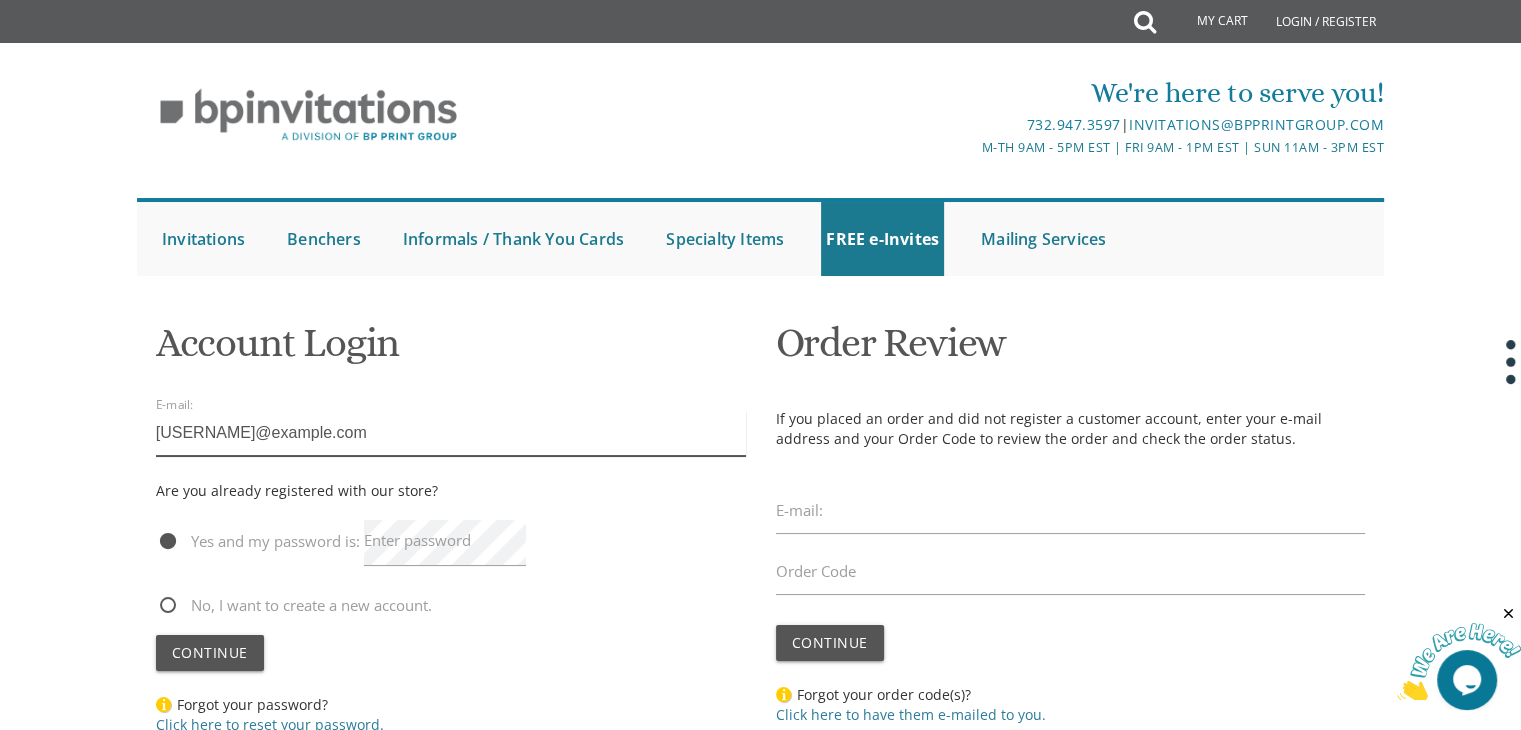 scroll, scrollTop: 0, scrollLeft: 0, axis: both 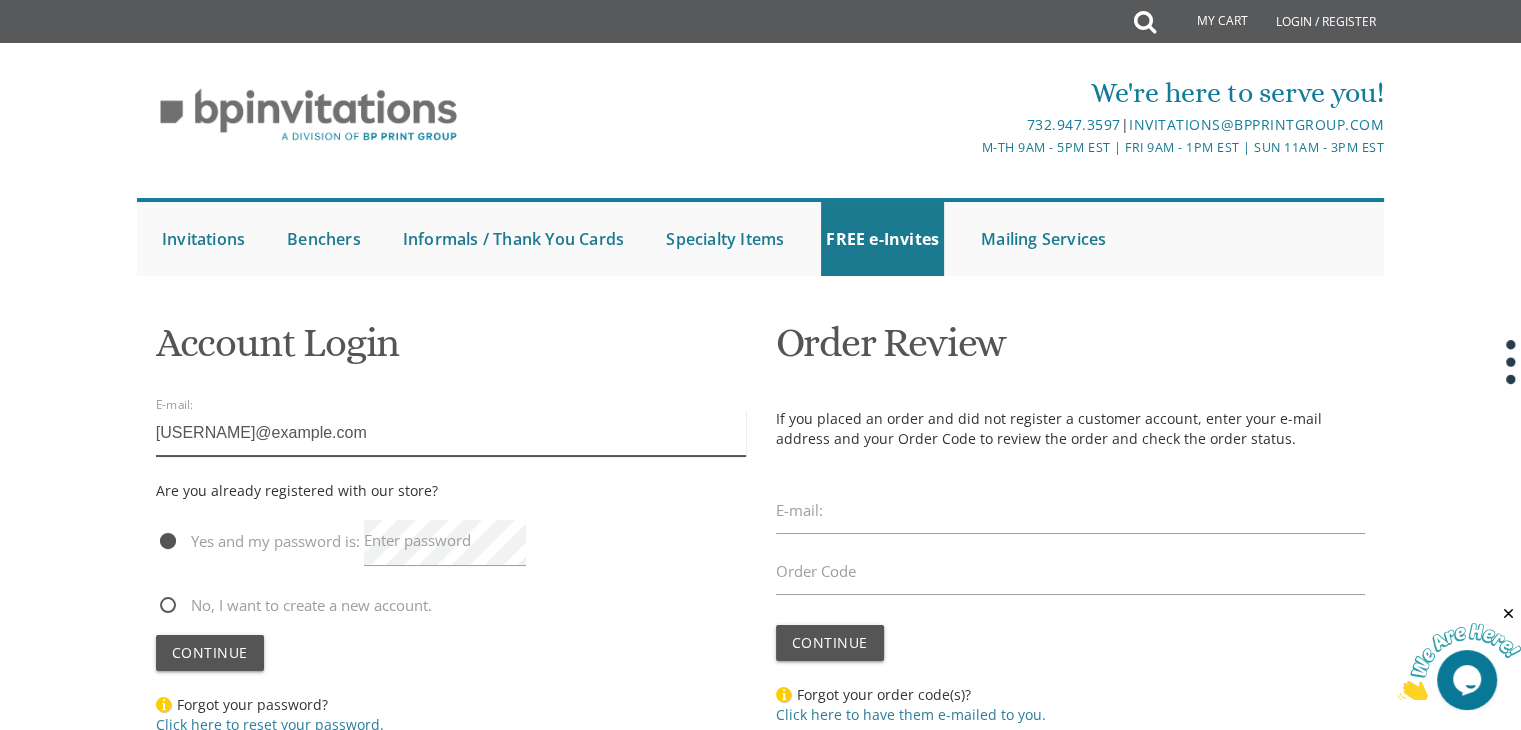 type on "[USERNAME]@example.com" 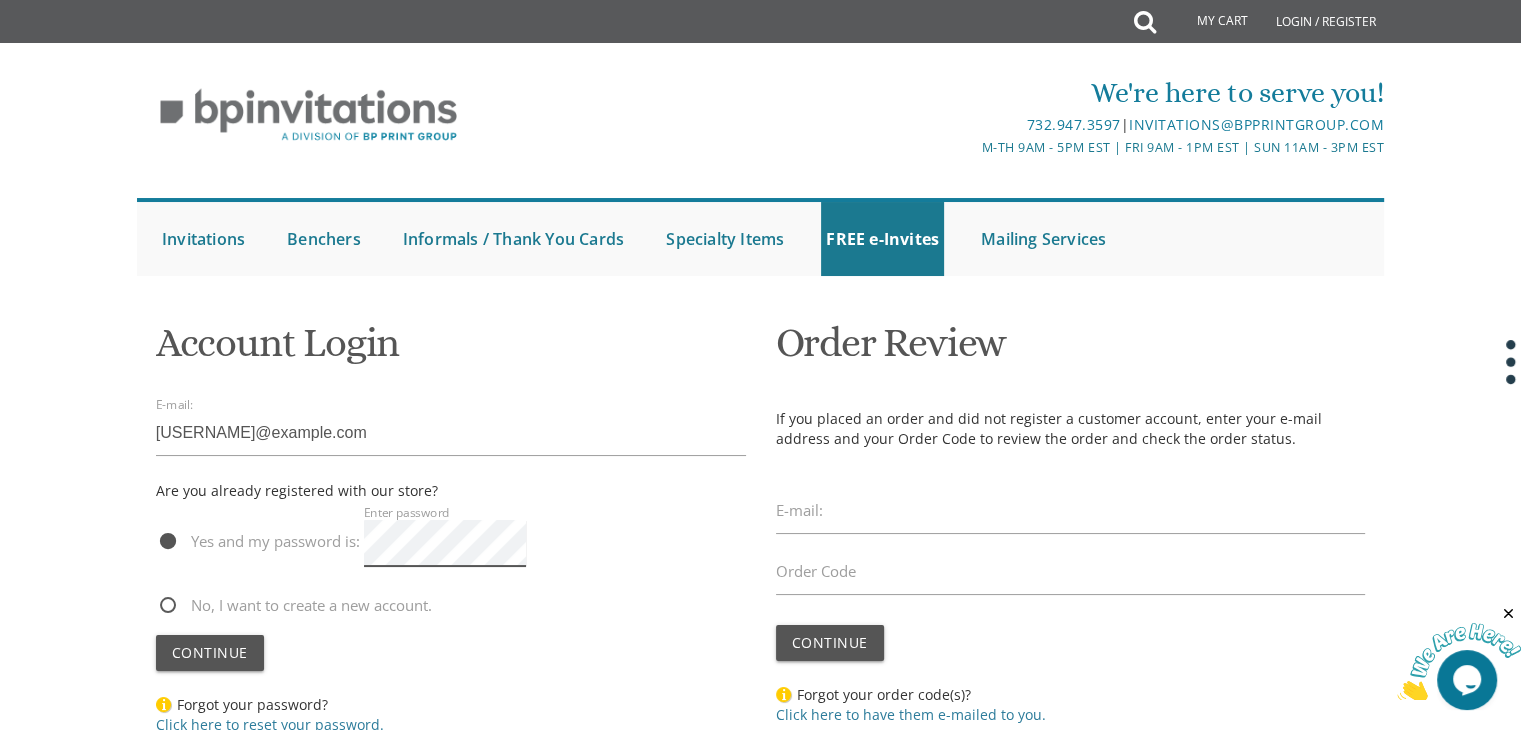 click on "Continue" at bounding box center (210, 653) 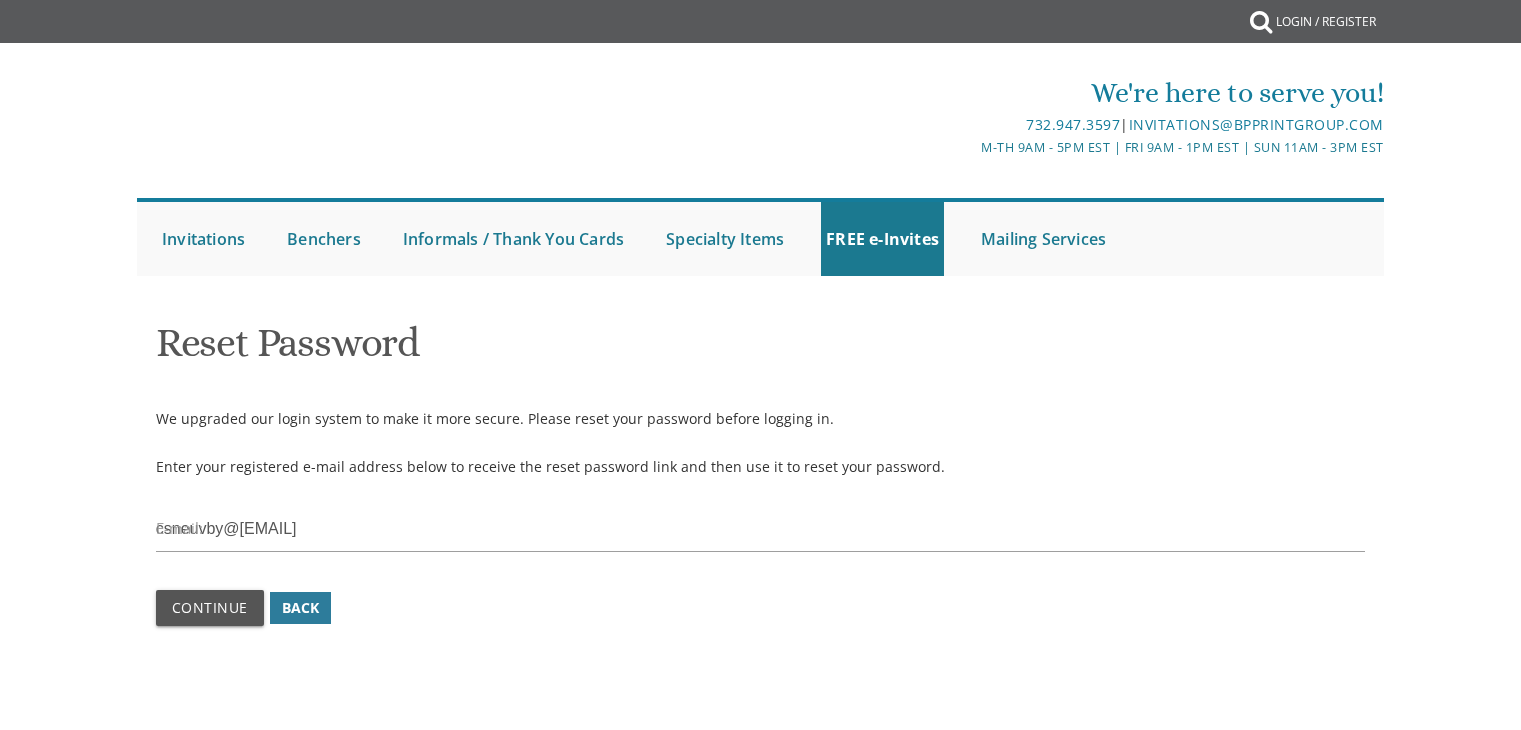 scroll, scrollTop: 0, scrollLeft: 0, axis: both 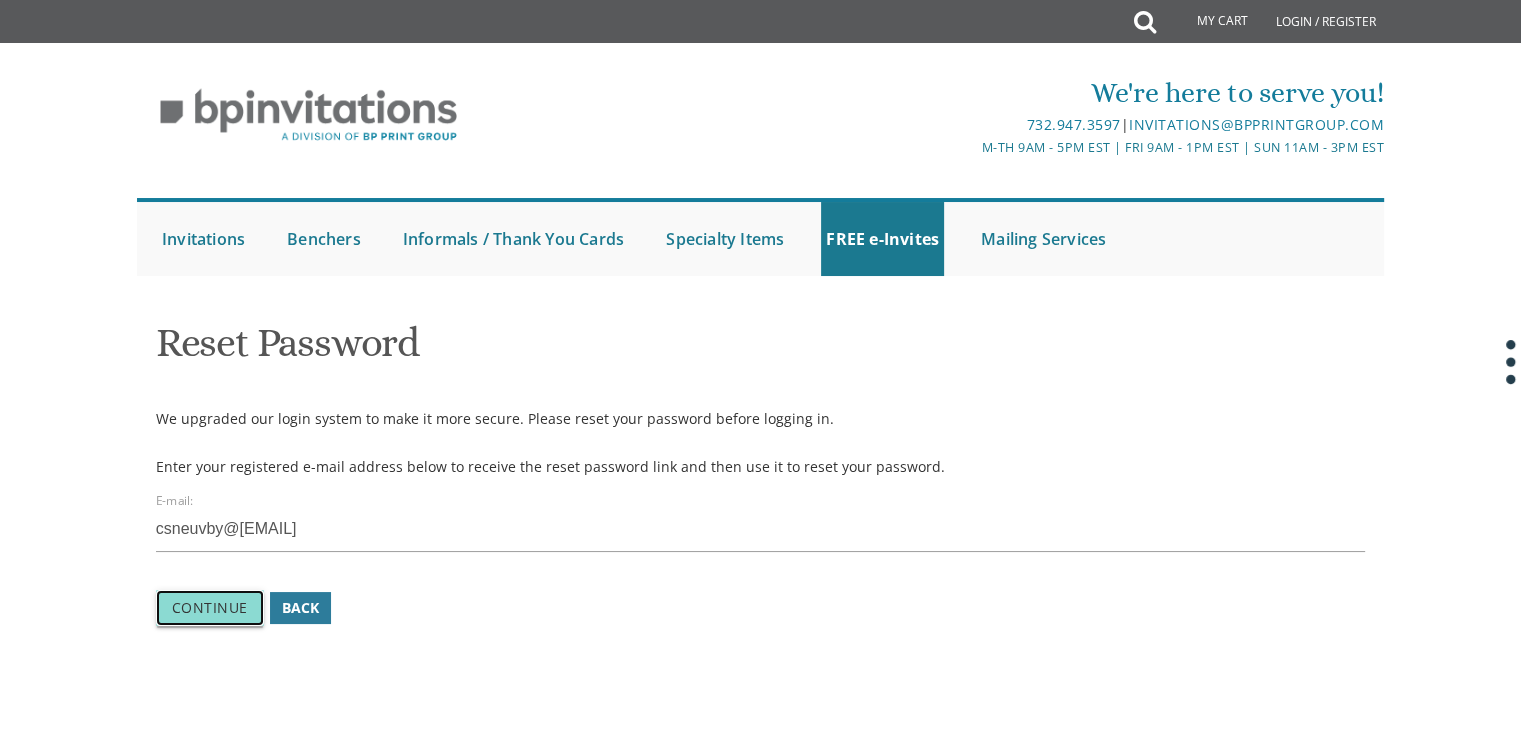 click on "Continue" at bounding box center (210, 607) 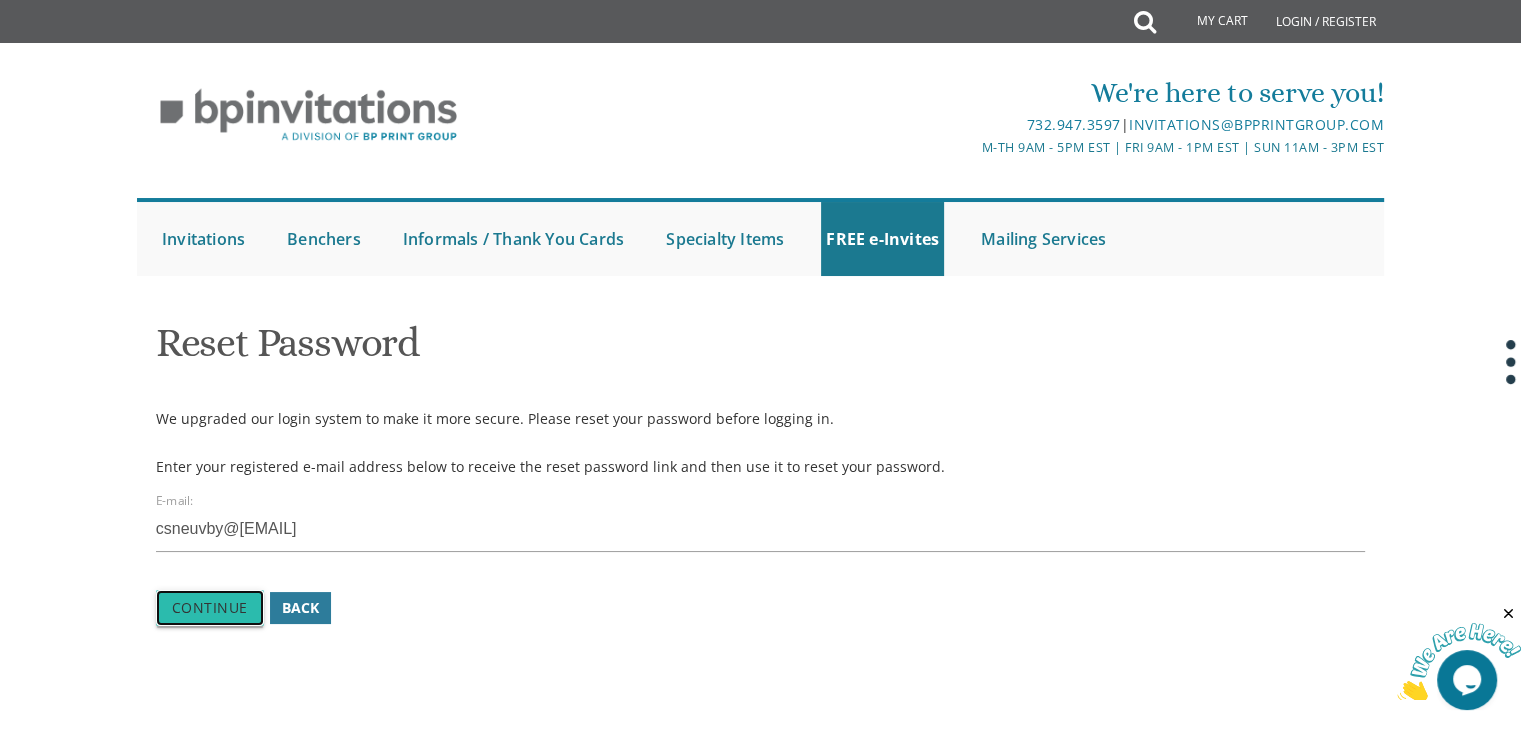 scroll, scrollTop: 0, scrollLeft: 0, axis: both 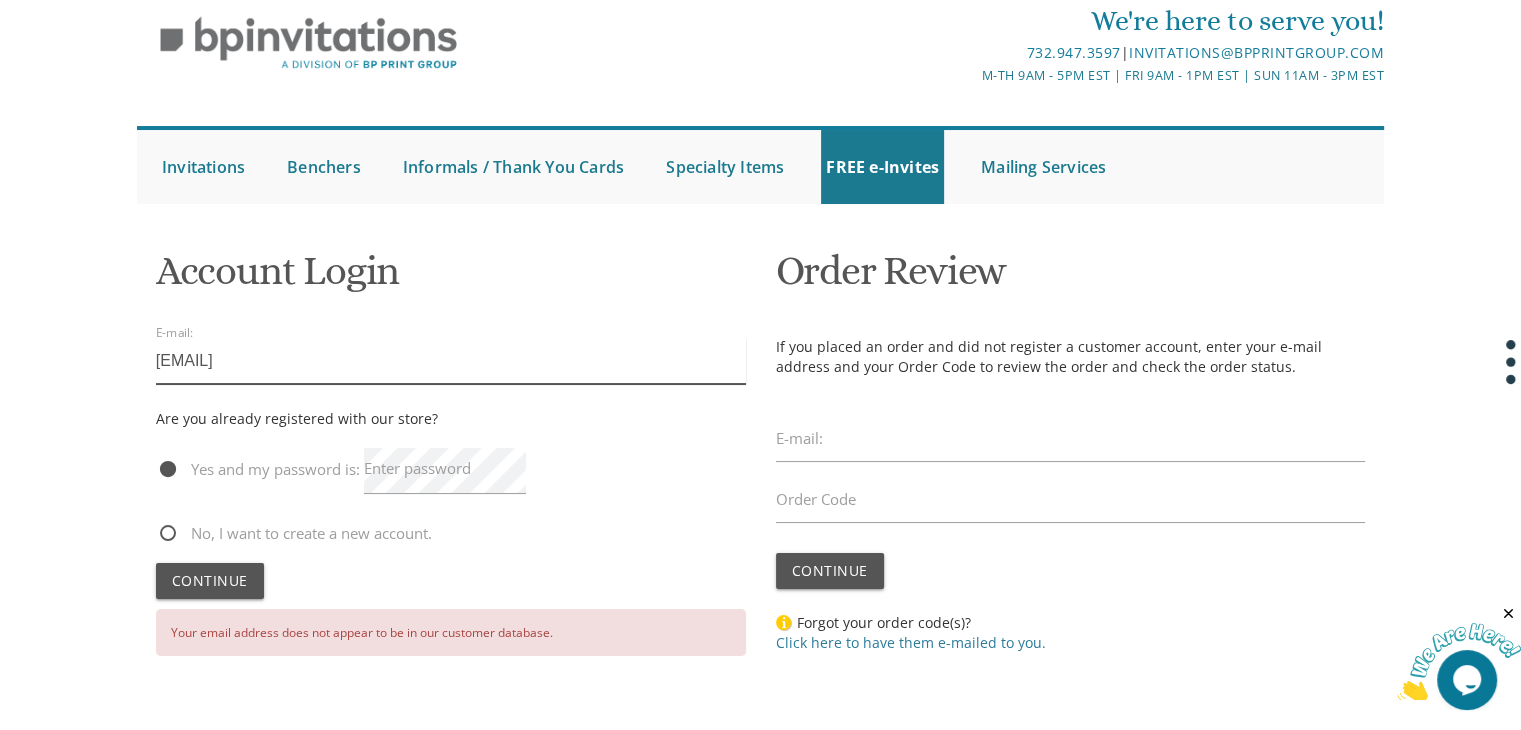 click on "[USERNAME]@example.com" at bounding box center [451, 361] 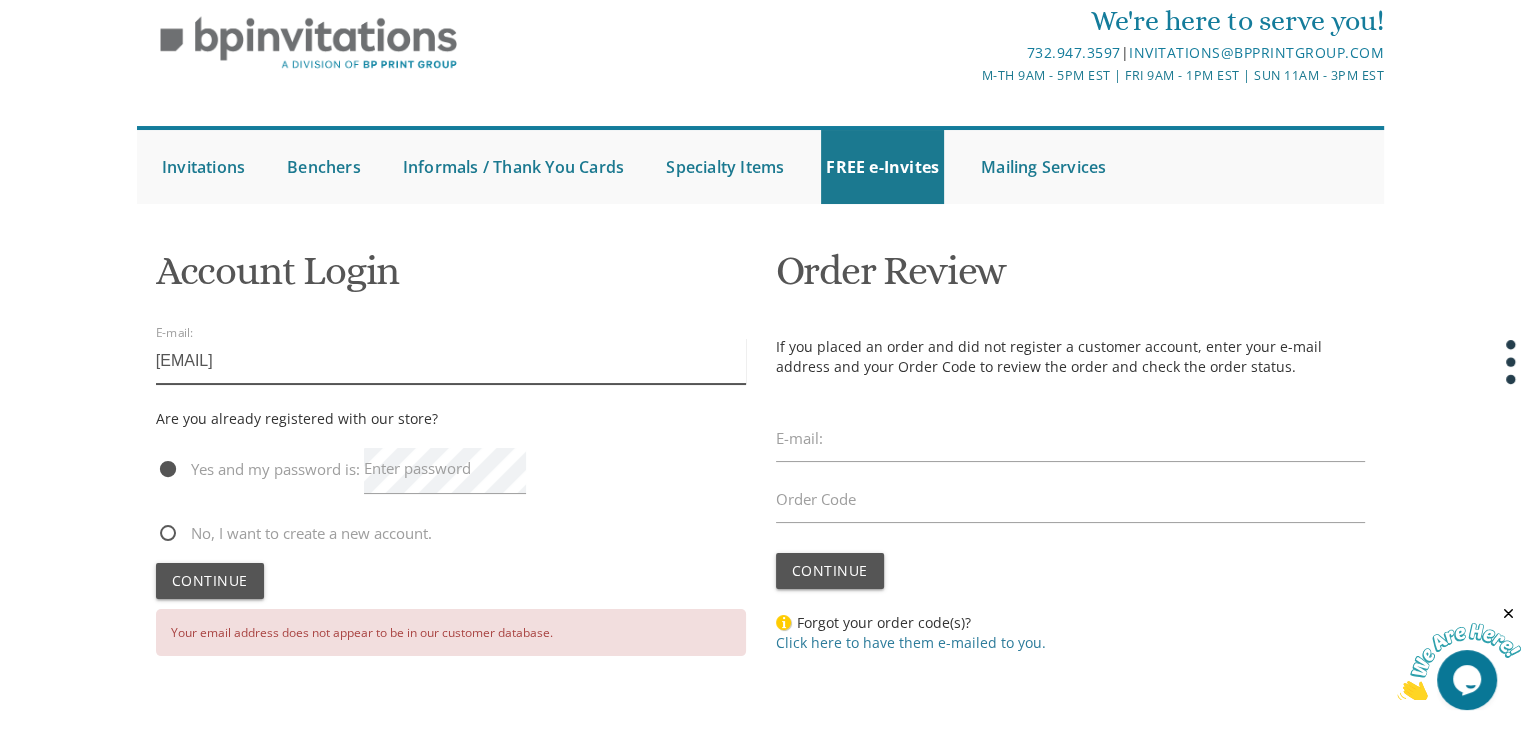 type on "csneuby@gmail.com" 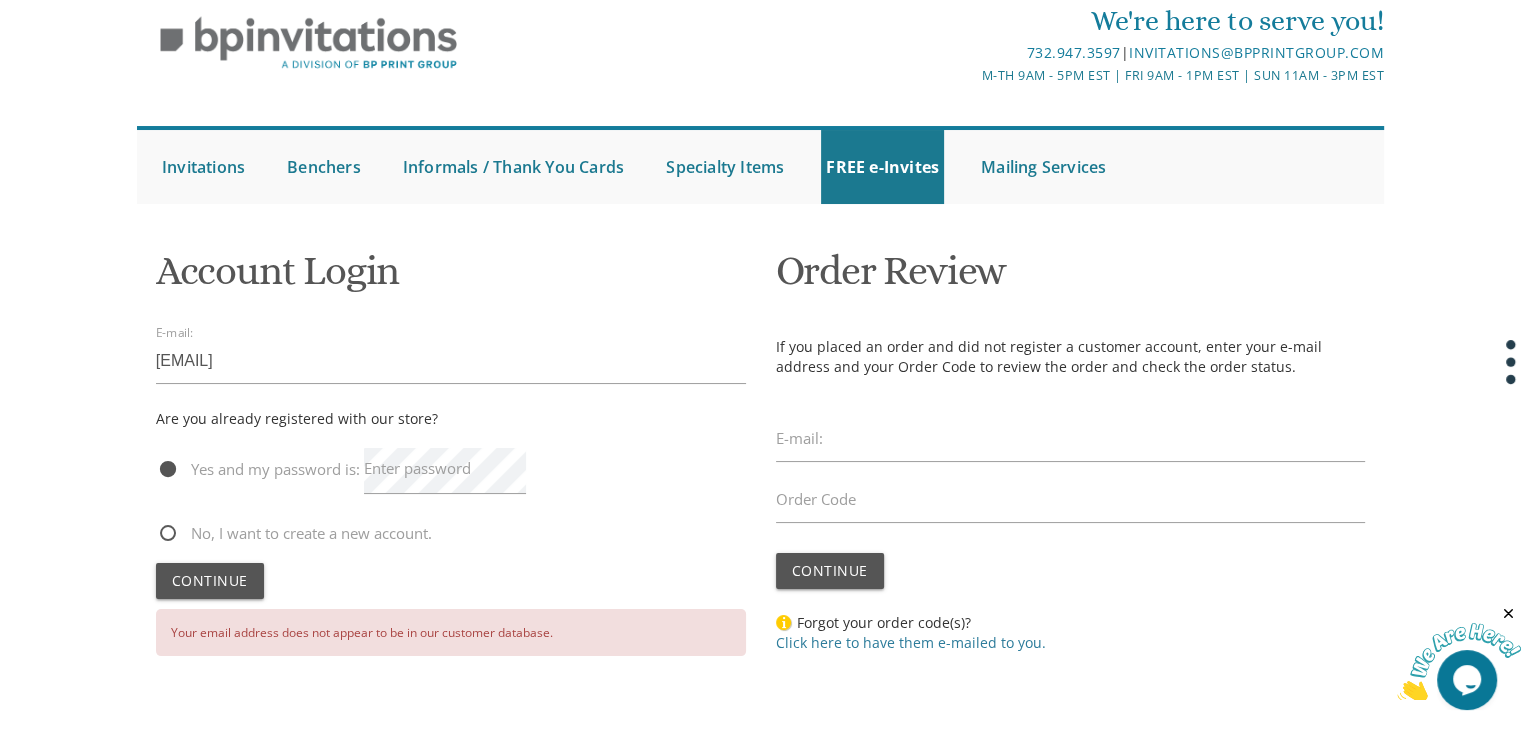 click on "Enter password" at bounding box center (417, 468) 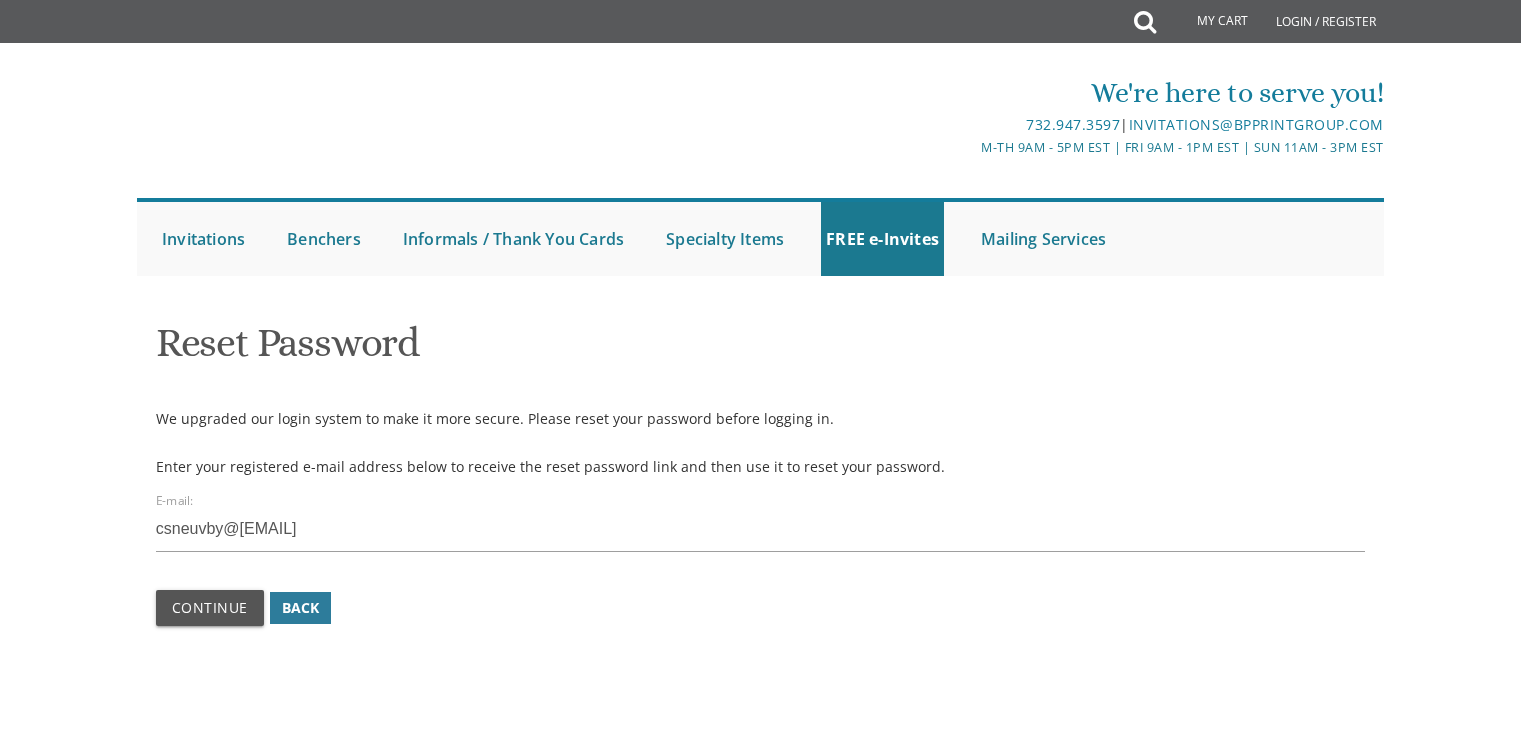 scroll, scrollTop: 0, scrollLeft: 0, axis: both 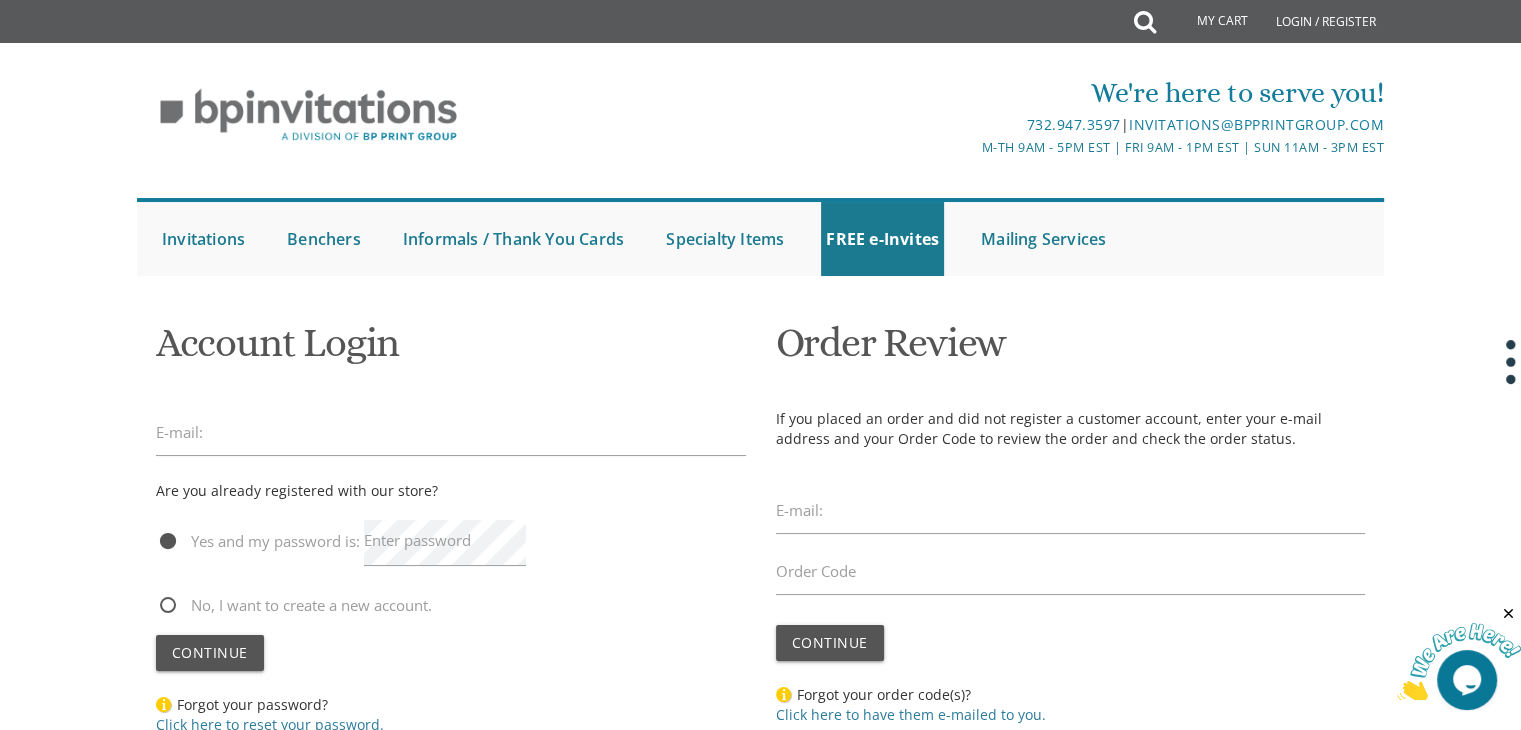 click on "E-mail:" at bounding box center (179, 432) 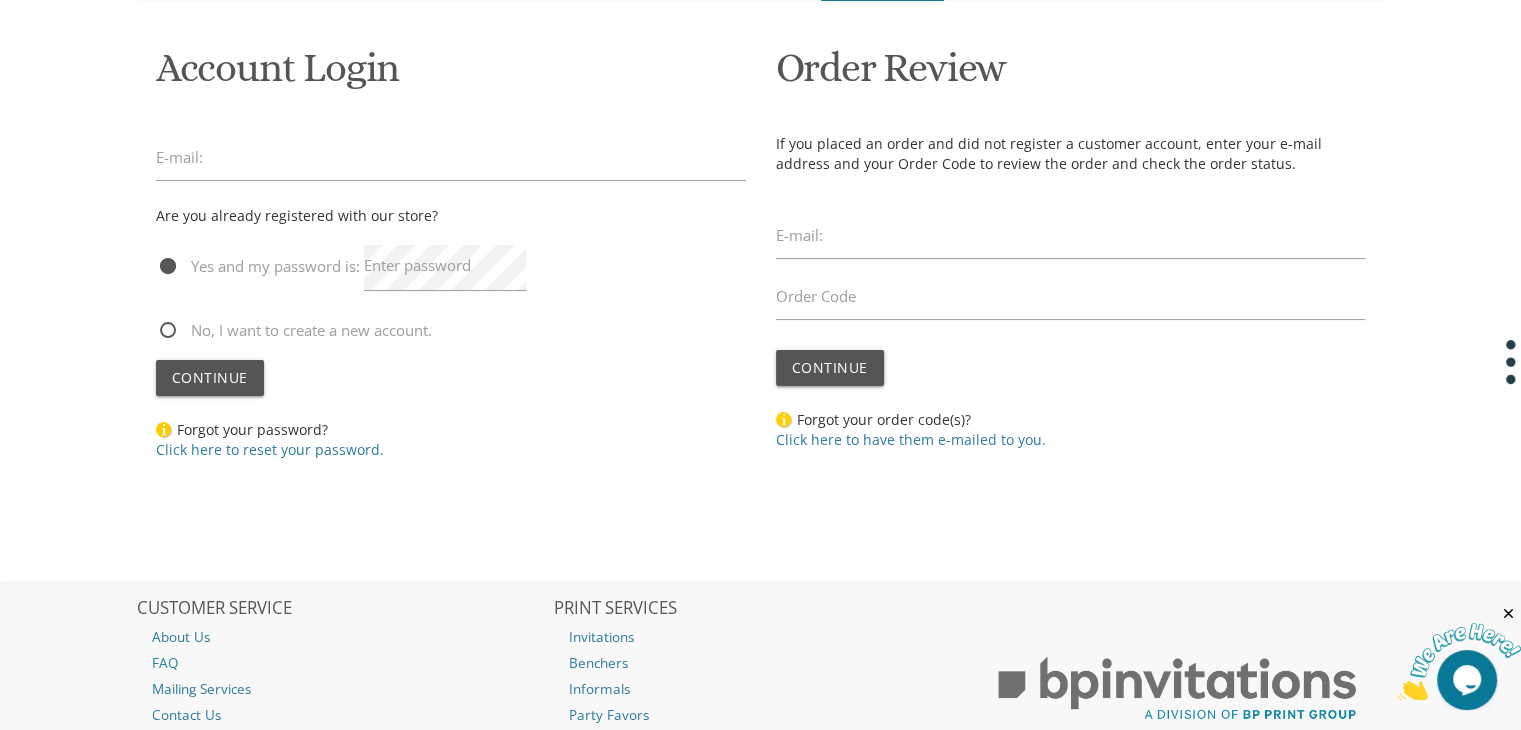 scroll, scrollTop: 284, scrollLeft: 0, axis: vertical 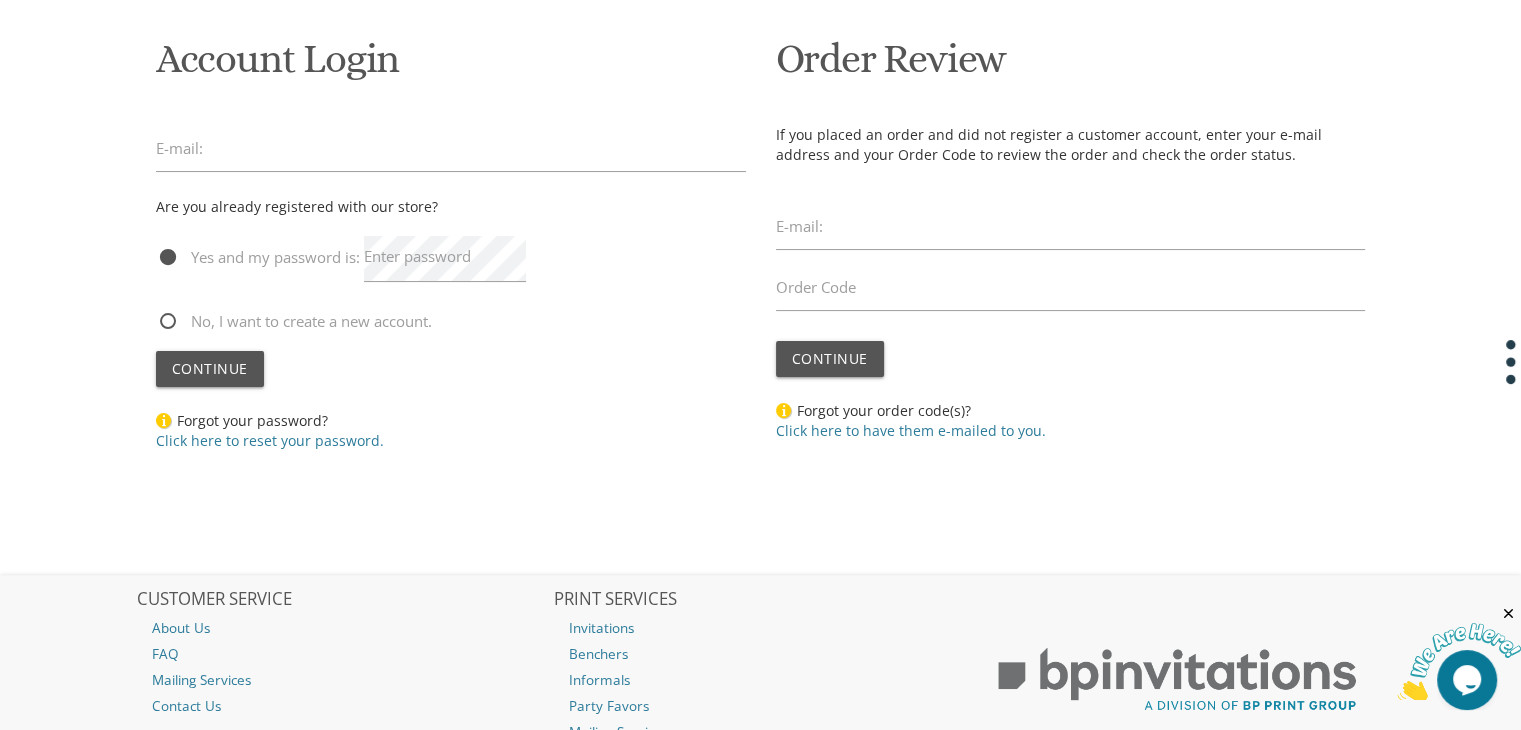 click on "My Cart
Total:
View Cart   Item(s)
Submit
My Cart
Total:
View Cart   Item(s)
Login / Register
|" at bounding box center (760, 300) 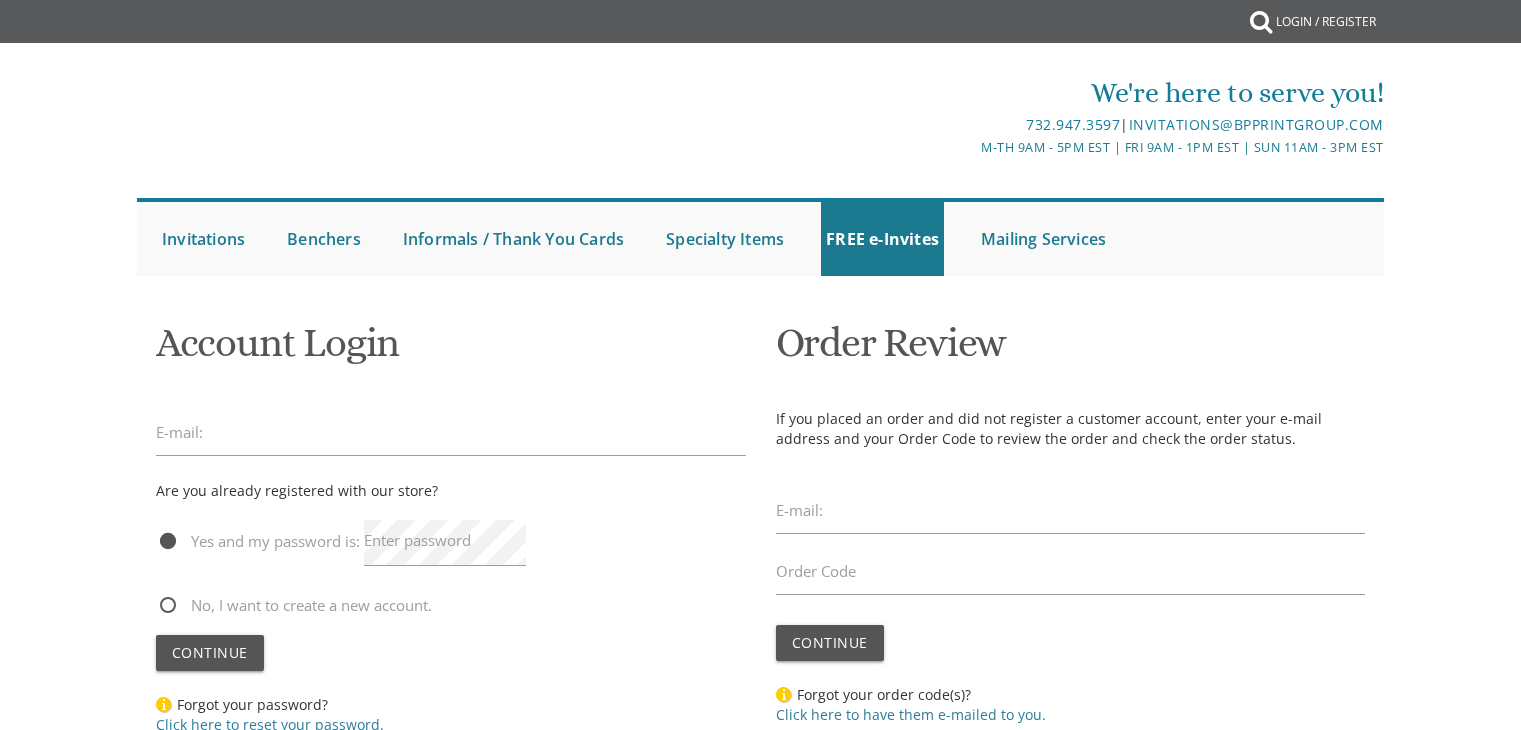scroll, scrollTop: 0, scrollLeft: 0, axis: both 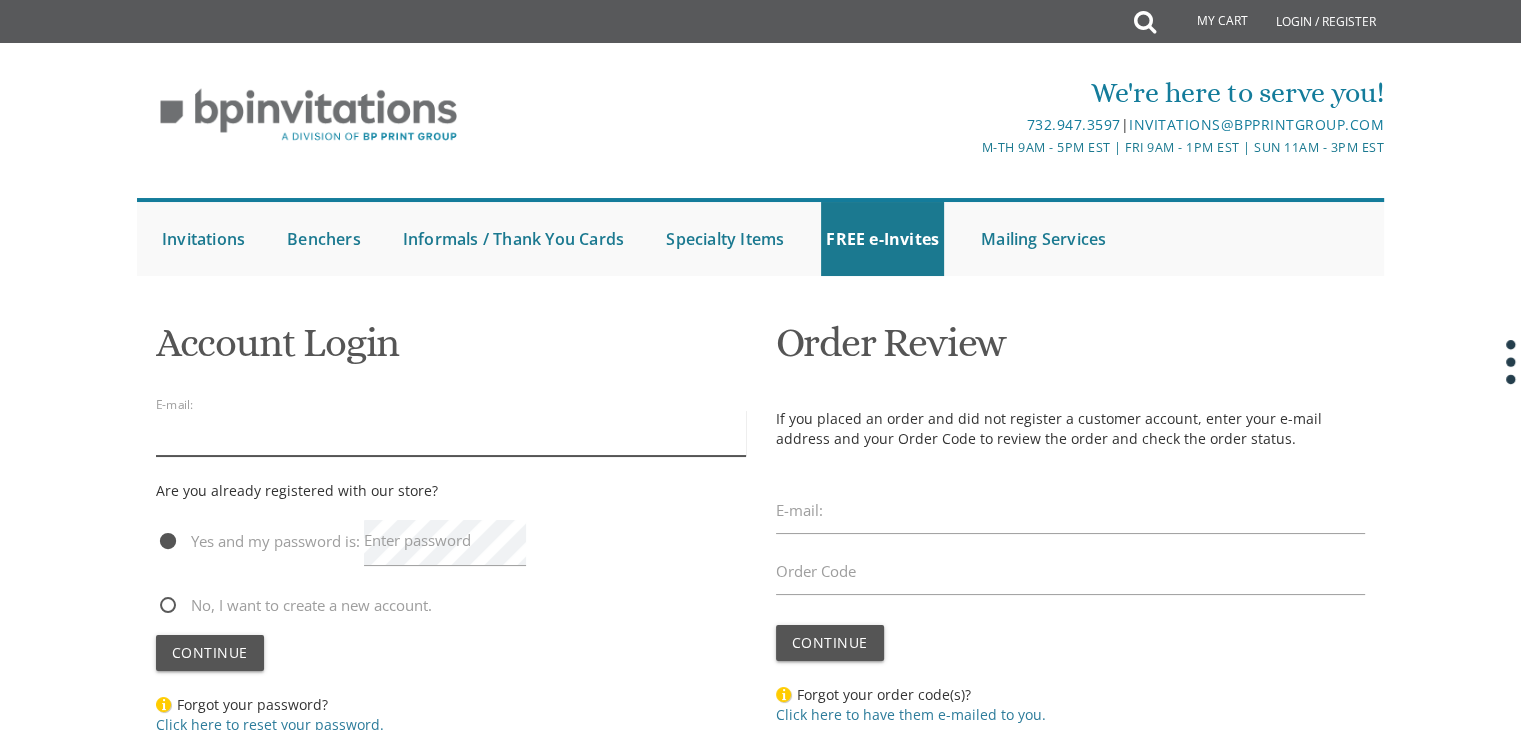 click at bounding box center [451, 433] 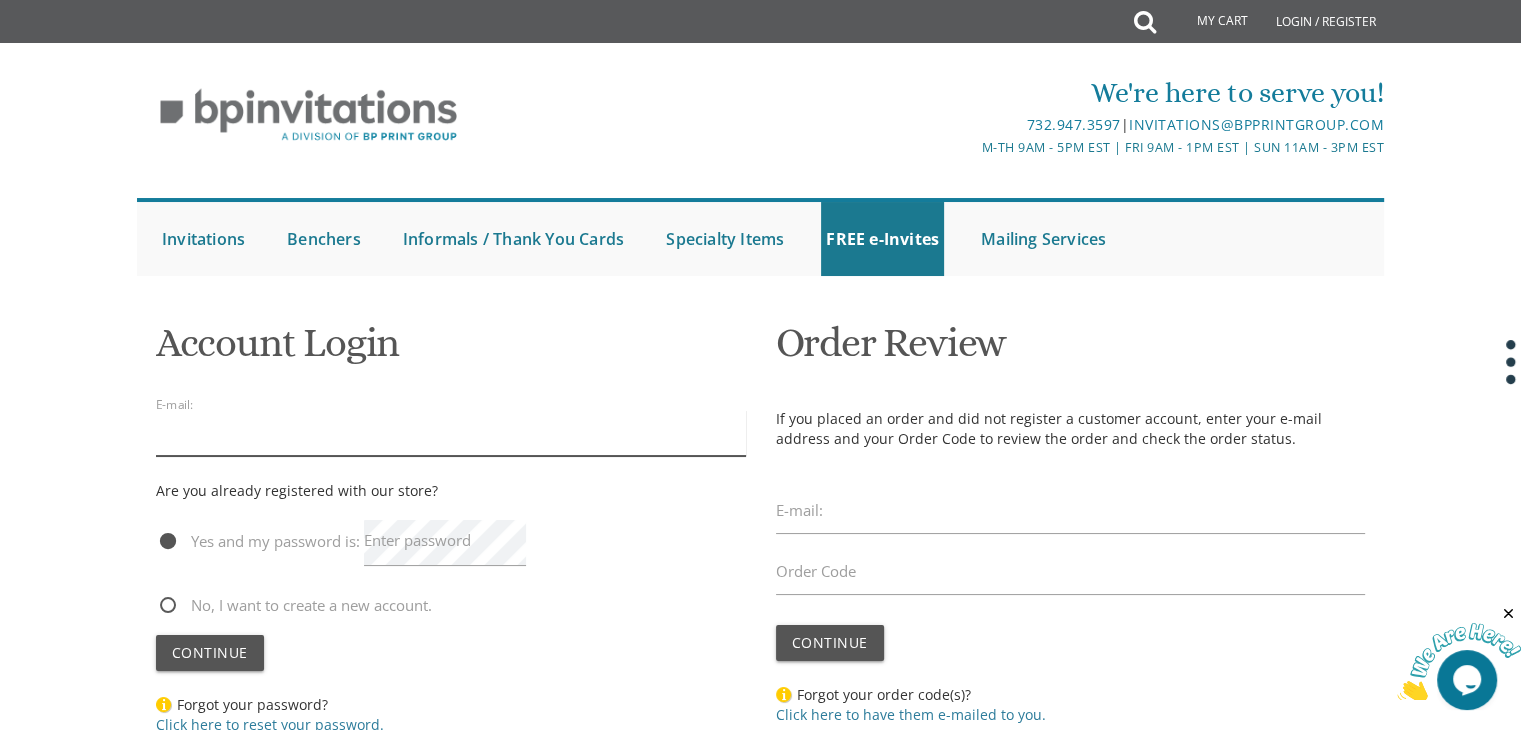 scroll, scrollTop: 0, scrollLeft: 0, axis: both 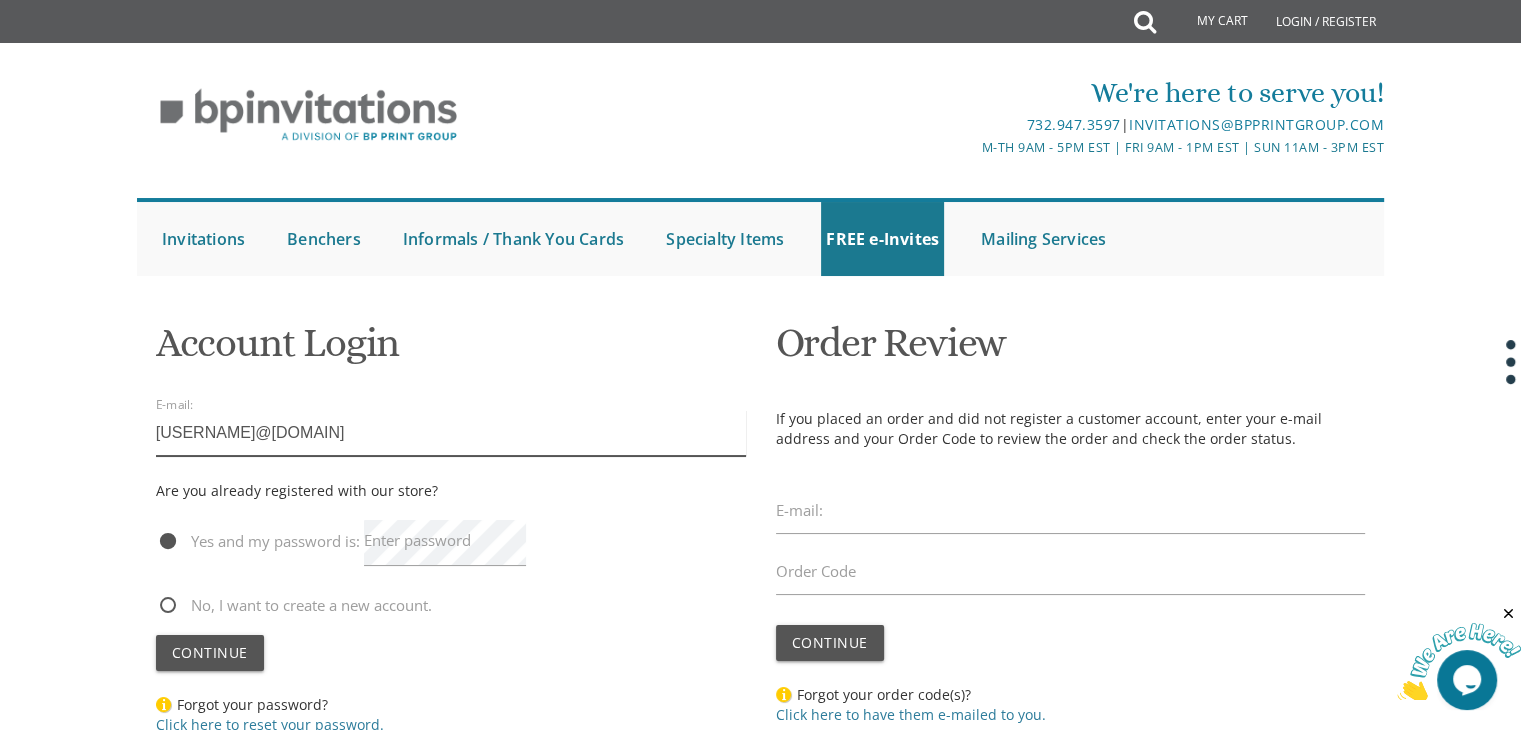 type on "[USERNAME]@example.com" 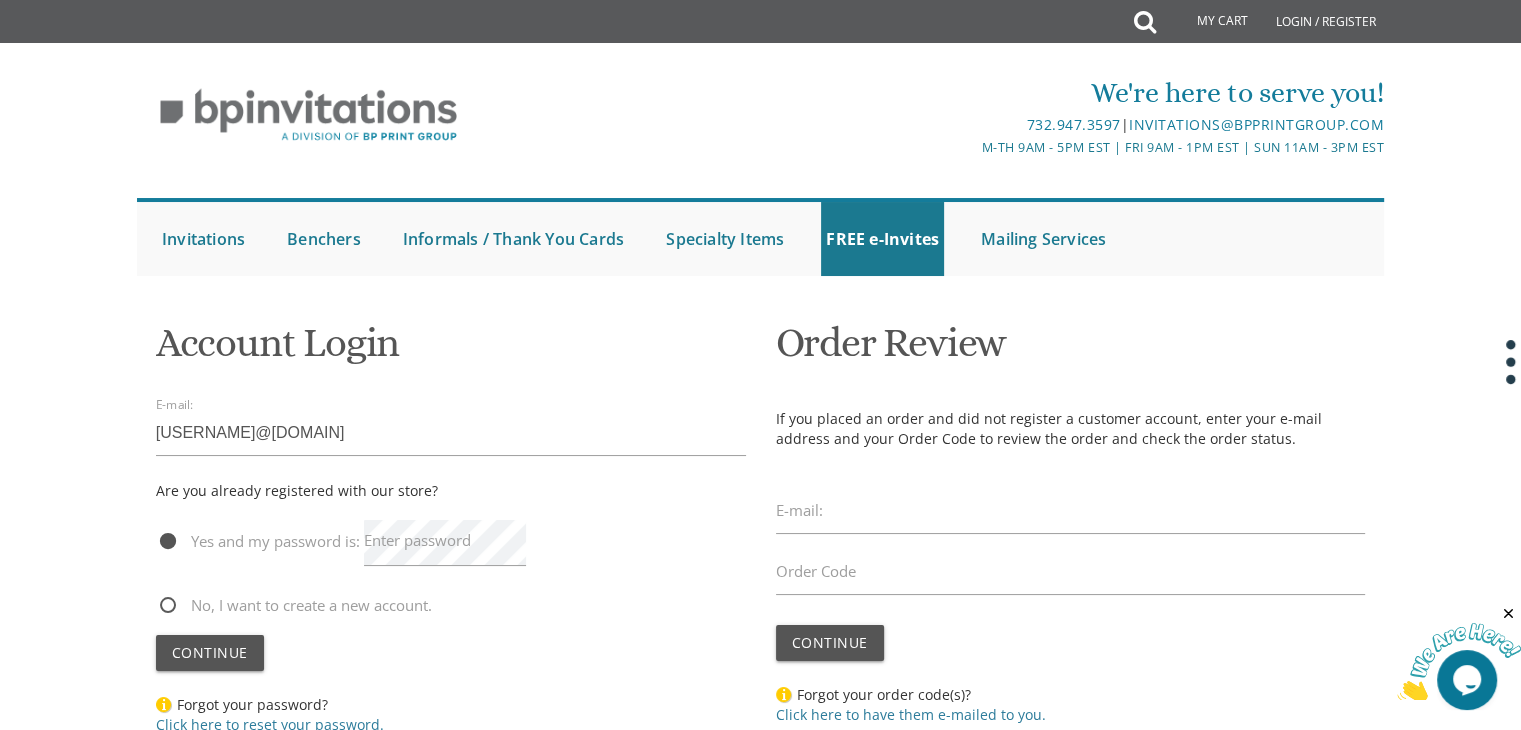 click on "Enter password" at bounding box center [417, 540] 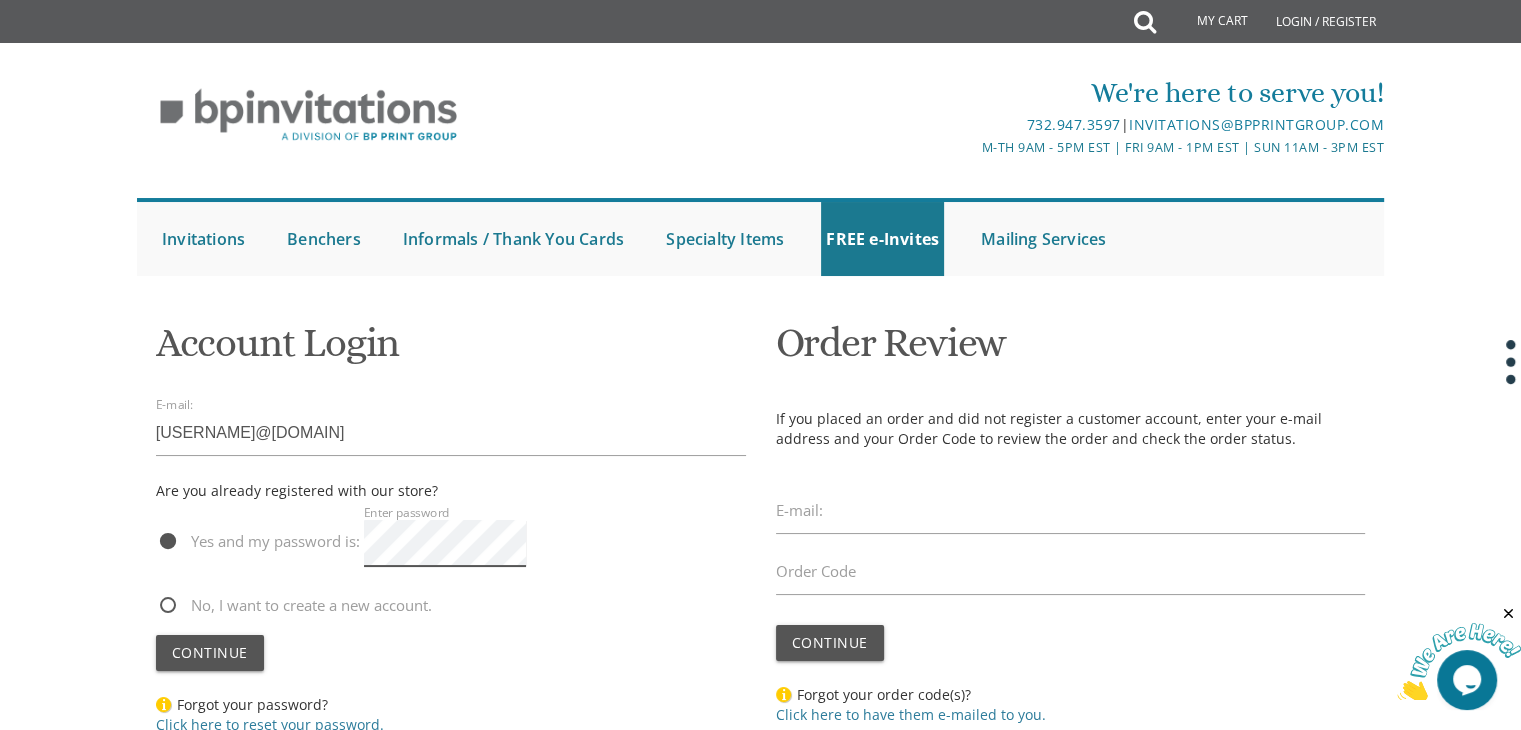click on "Continue" at bounding box center [210, 653] 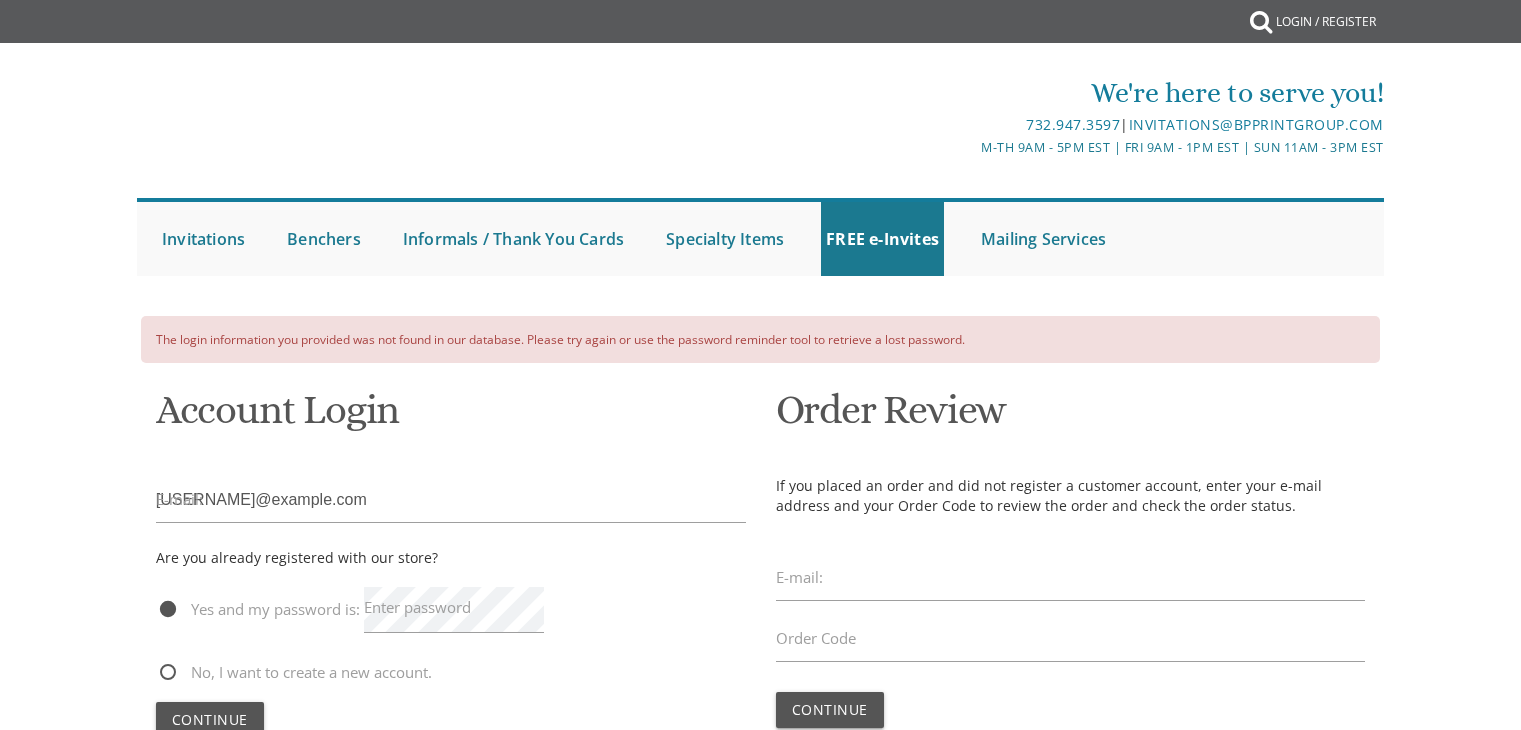 scroll, scrollTop: 0, scrollLeft: 0, axis: both 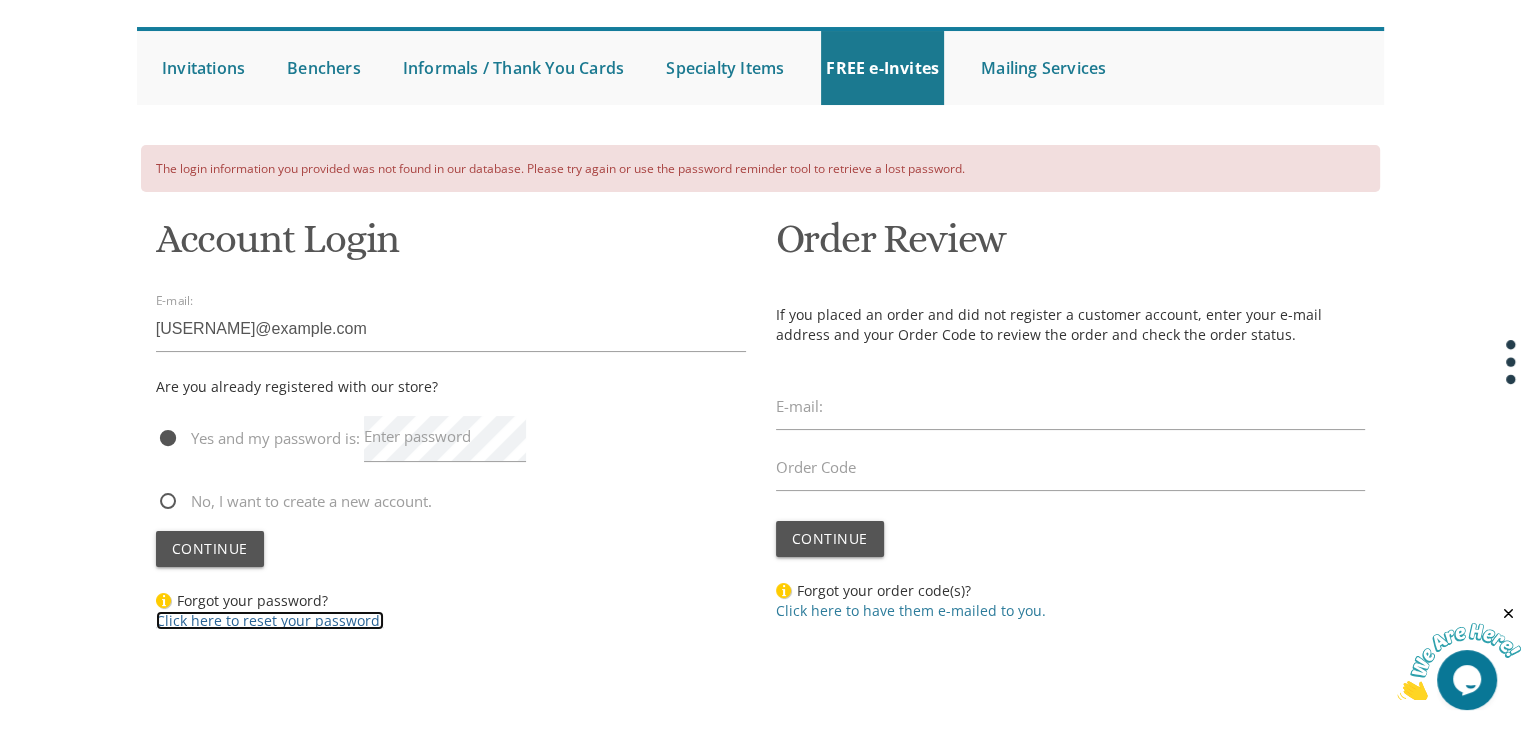 click on "Click here to reset your password." at bounding box center (270, 620) 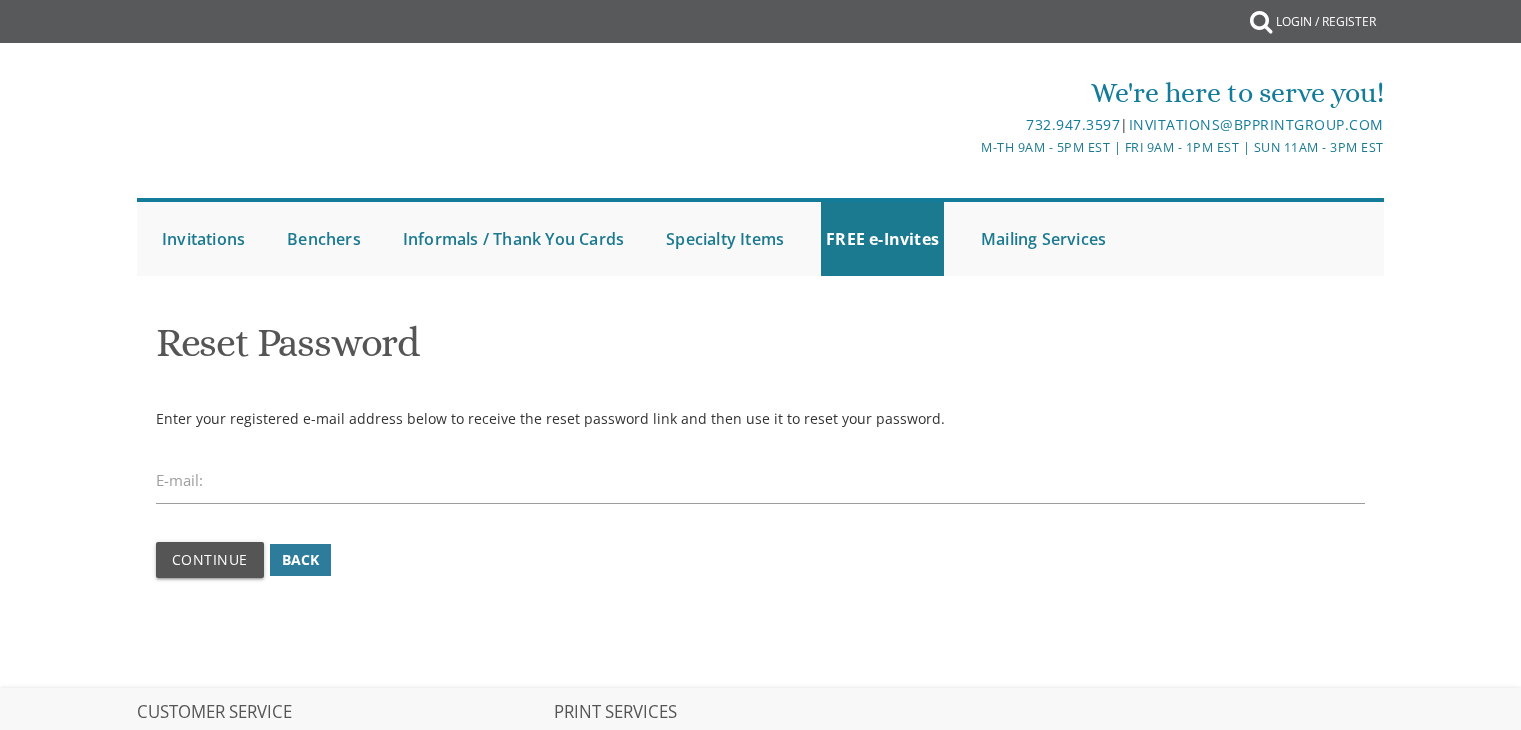 scroll, scrollTop: 0, scrollLeft: 0, axis: both 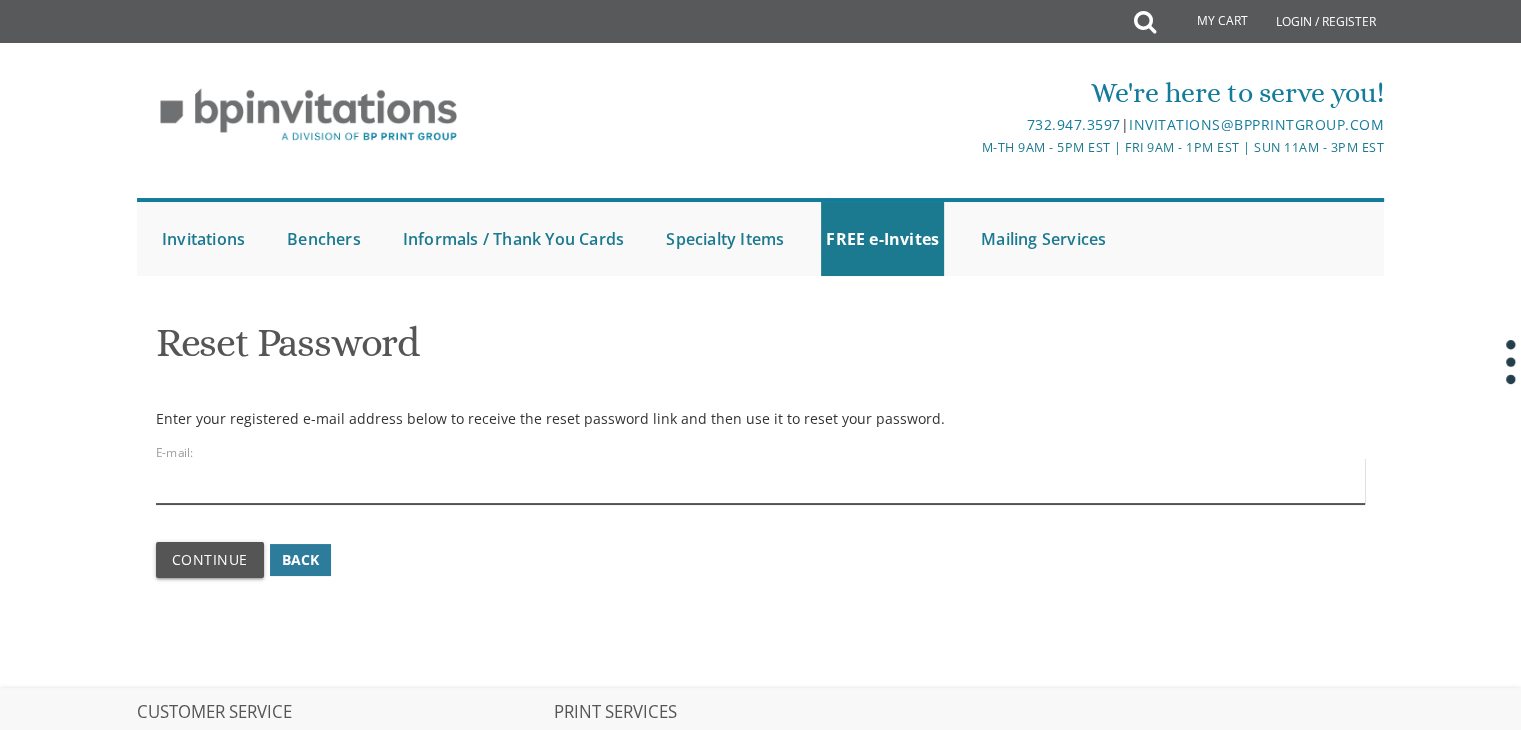 click at bounding box center [761, 481] 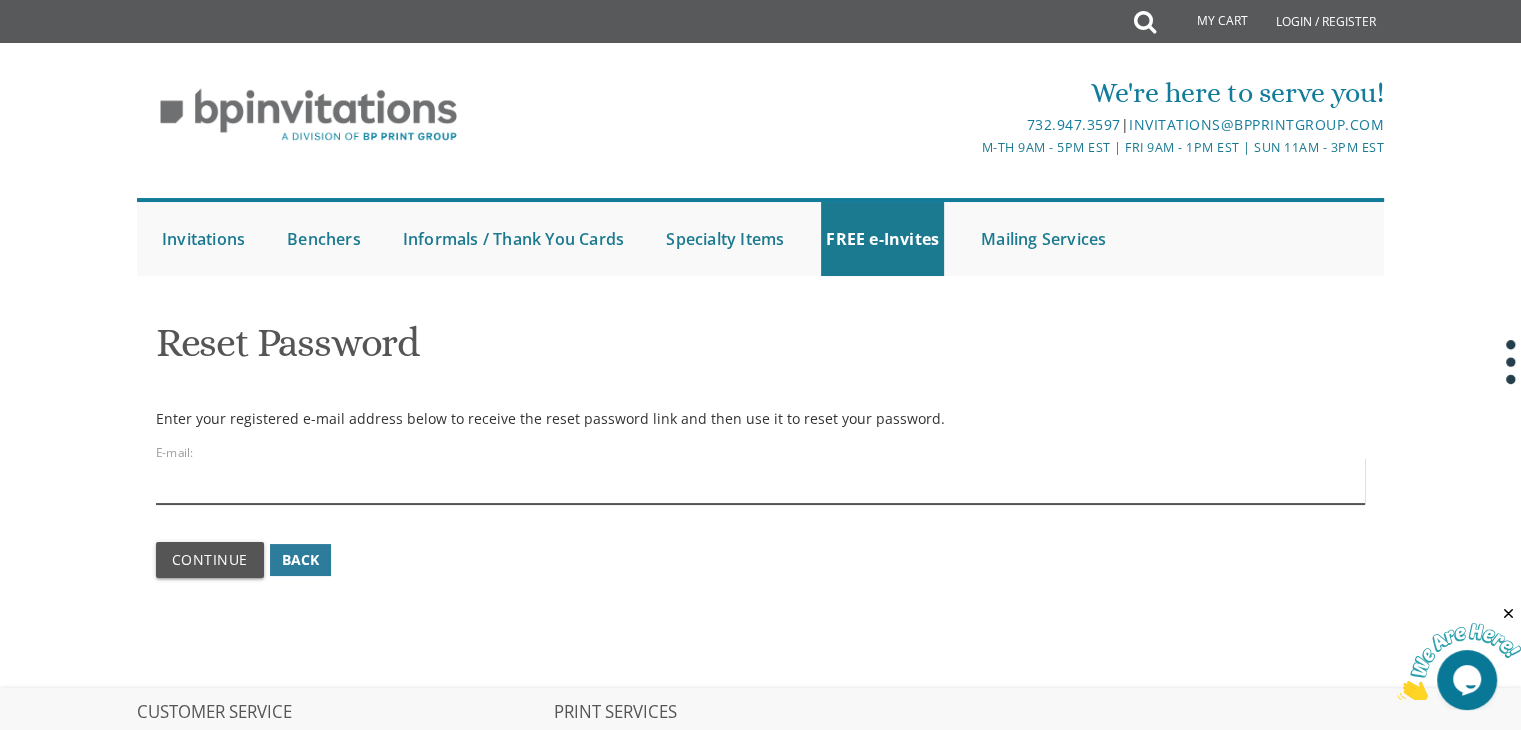 scroll, scrollTop: 0, scrollLeft: 0, axis: both 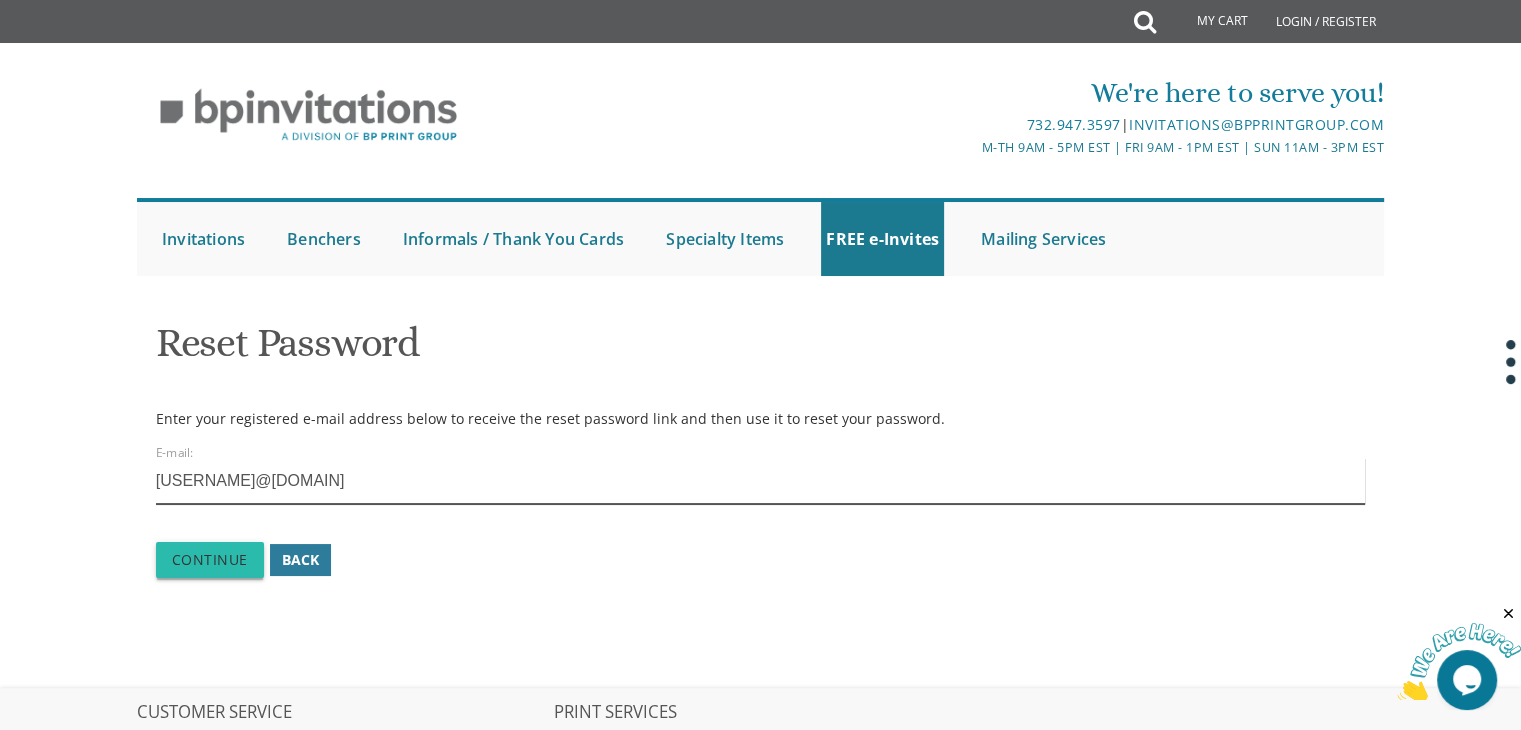 type on "[USERNAME]@[DOMAIN]" 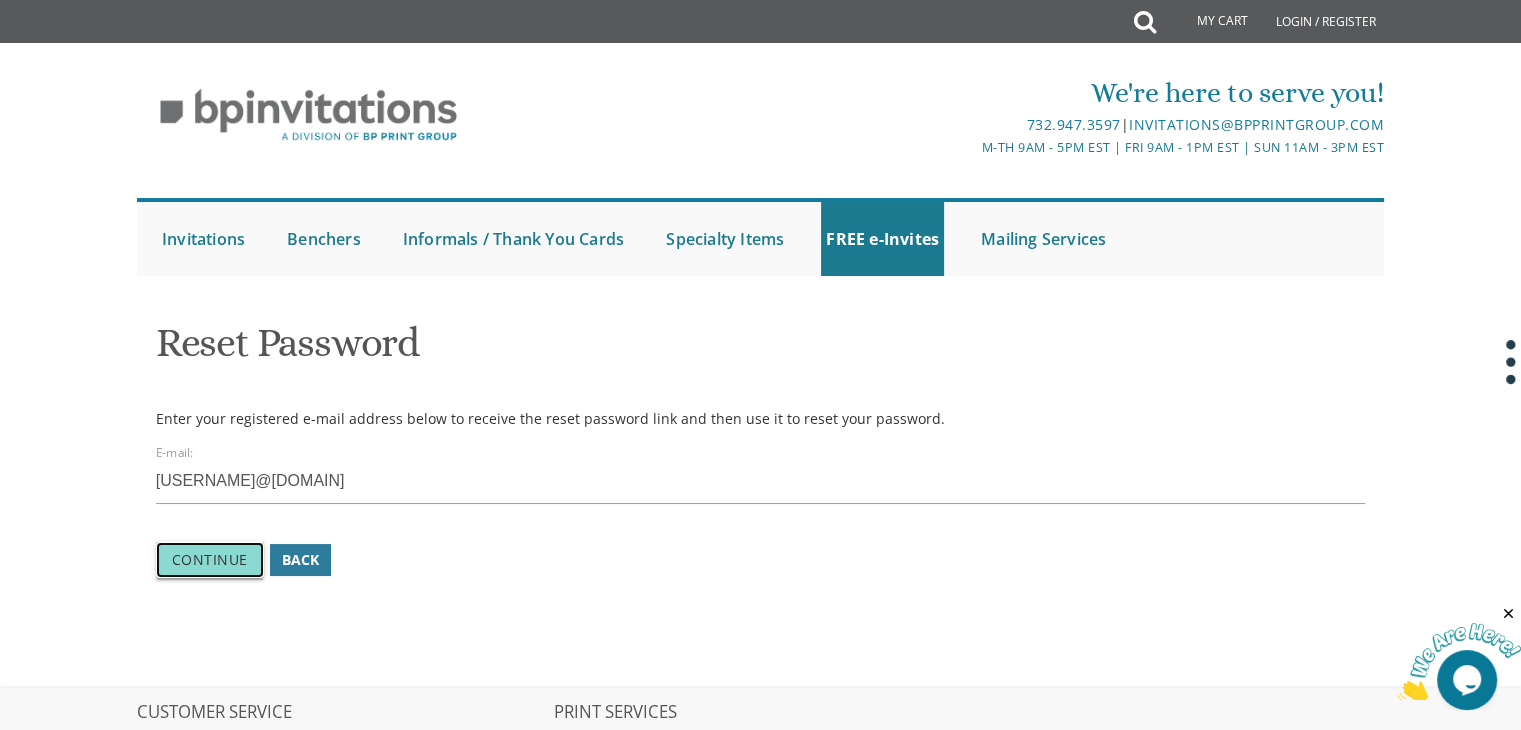 click on "Continue" at bounding box center [210, 559] 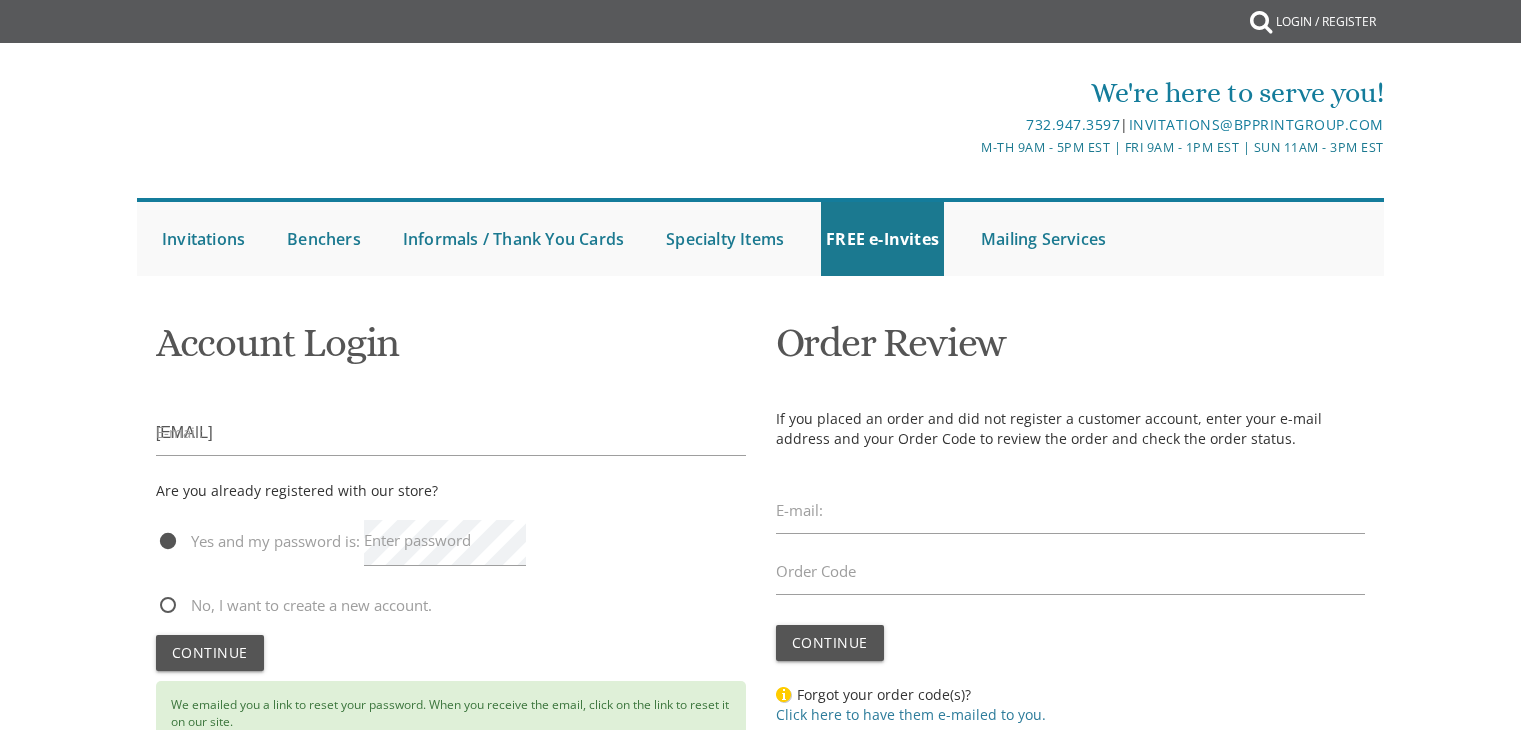 scroll, scrollTop: 0, scrollLeft: 0, axis: both 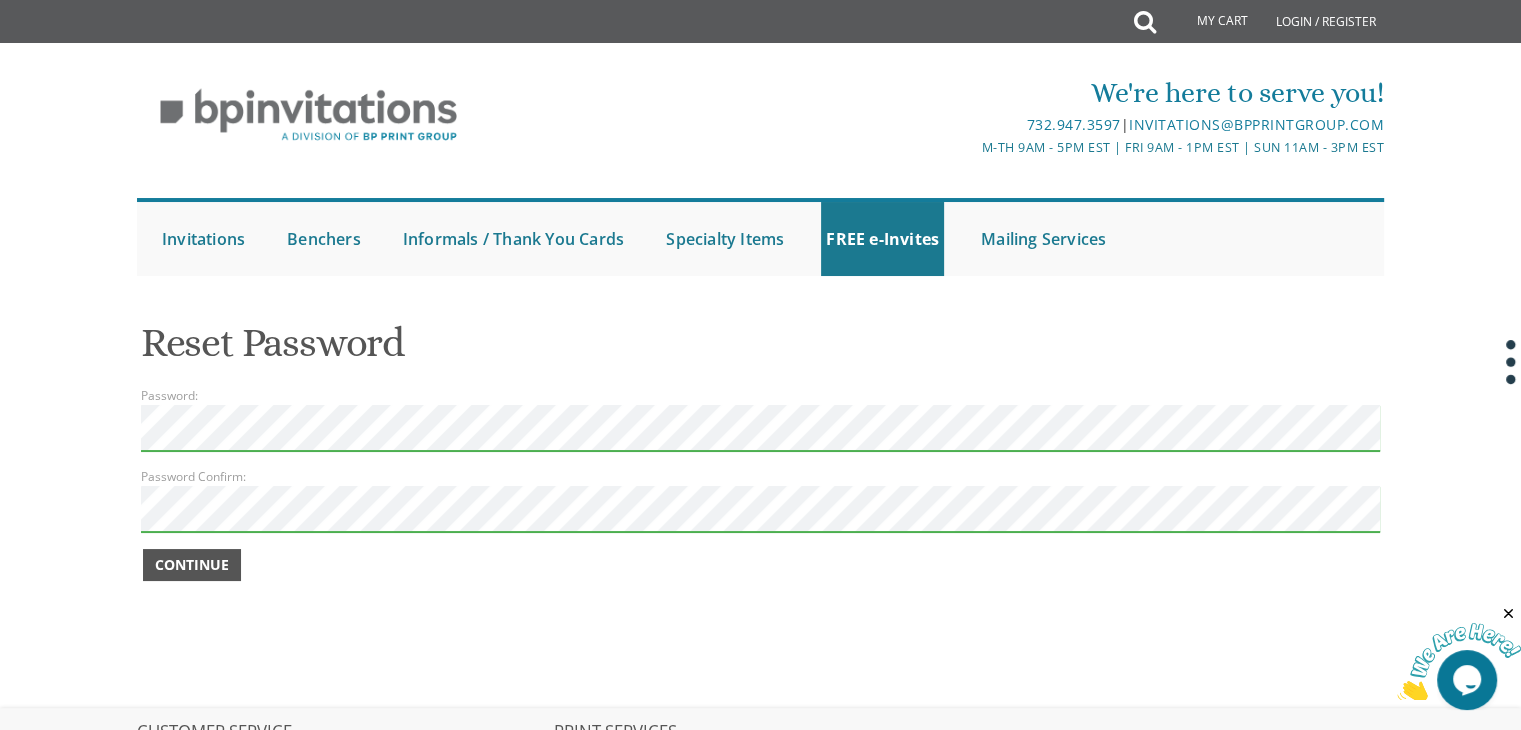 click on "Continue" at bounding box center (192, 565) 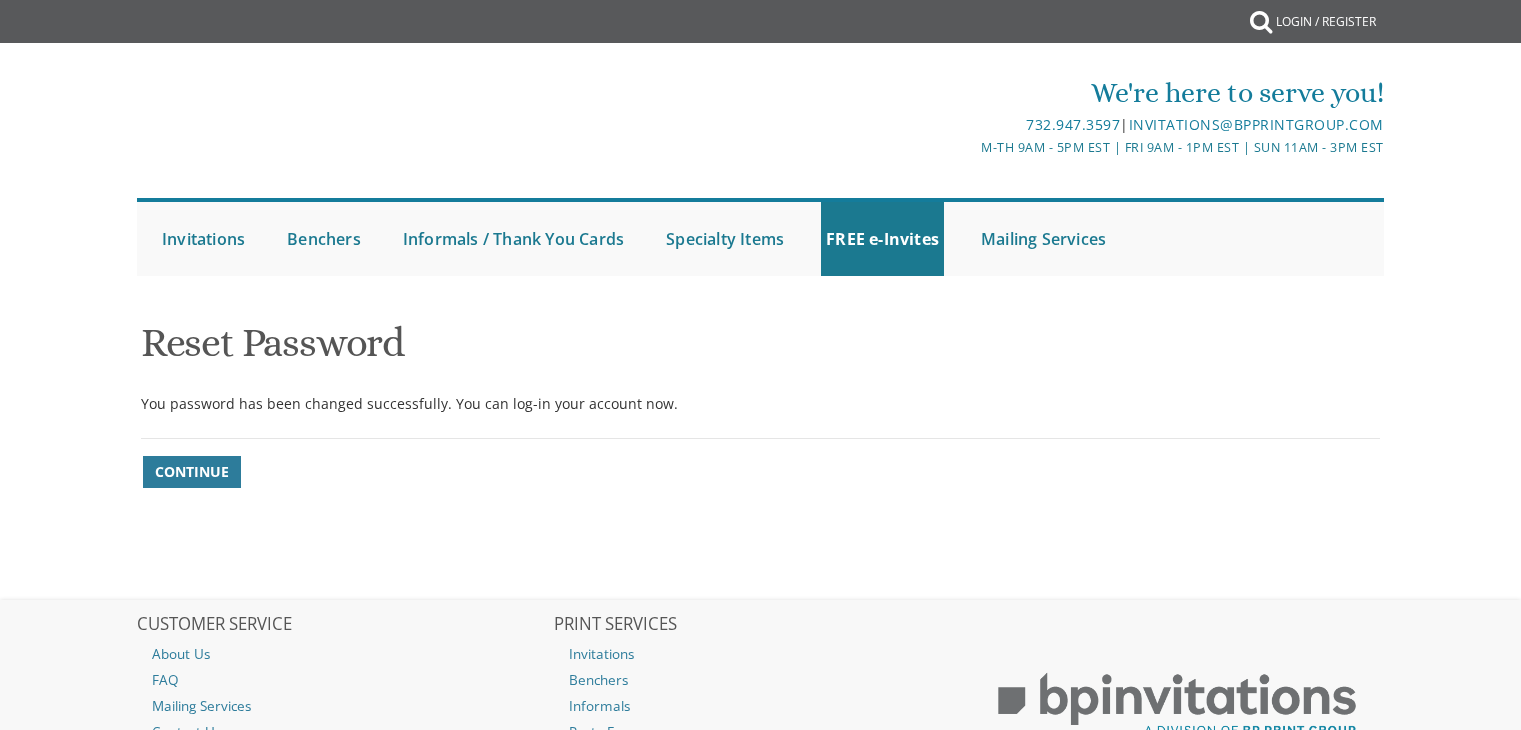 scroll, scrollTop: 0, scrollLeft: 0, axis: both 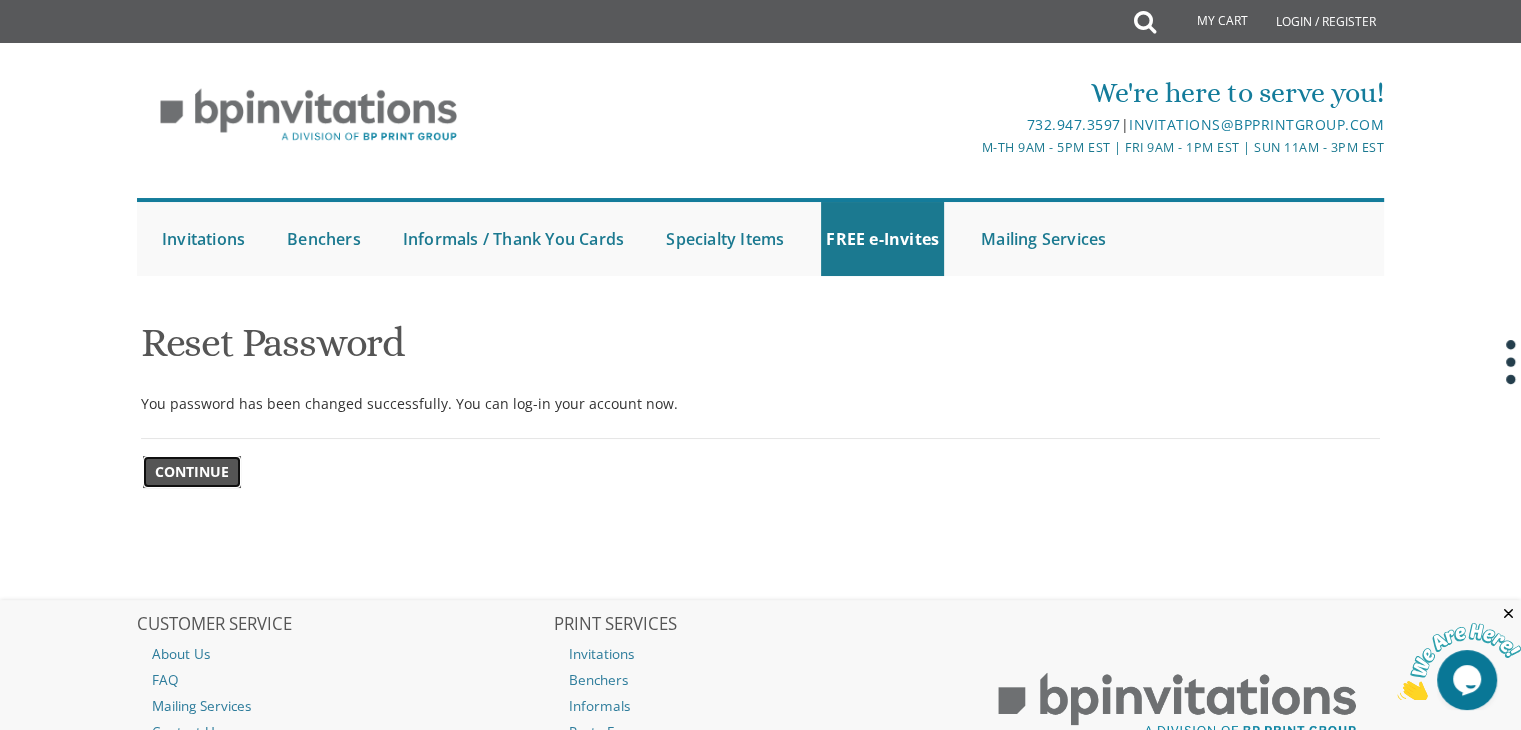 click on "Continue" at bounding box center [192, 472] 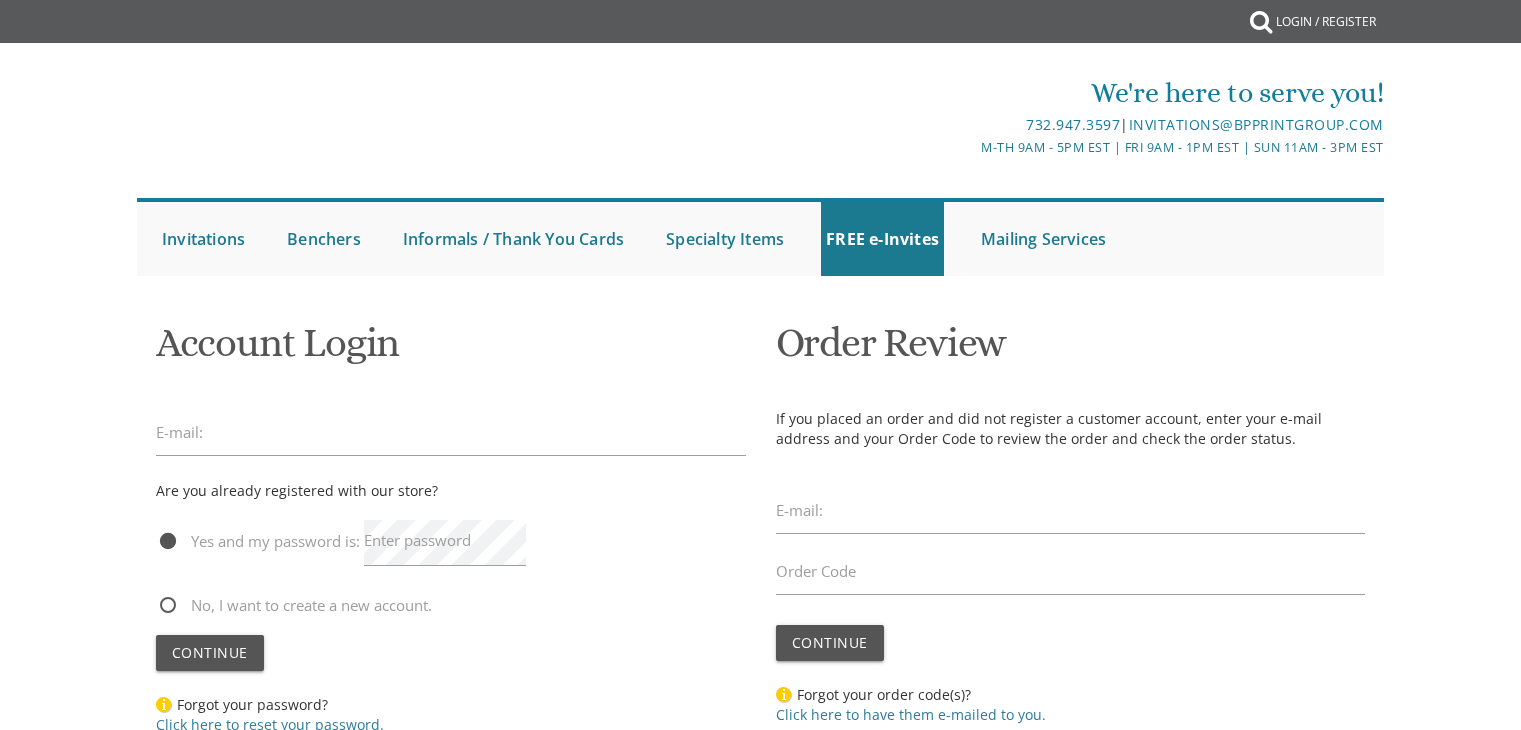 scroll, scrollTop: 0, scrollLeft: 0, axis: both 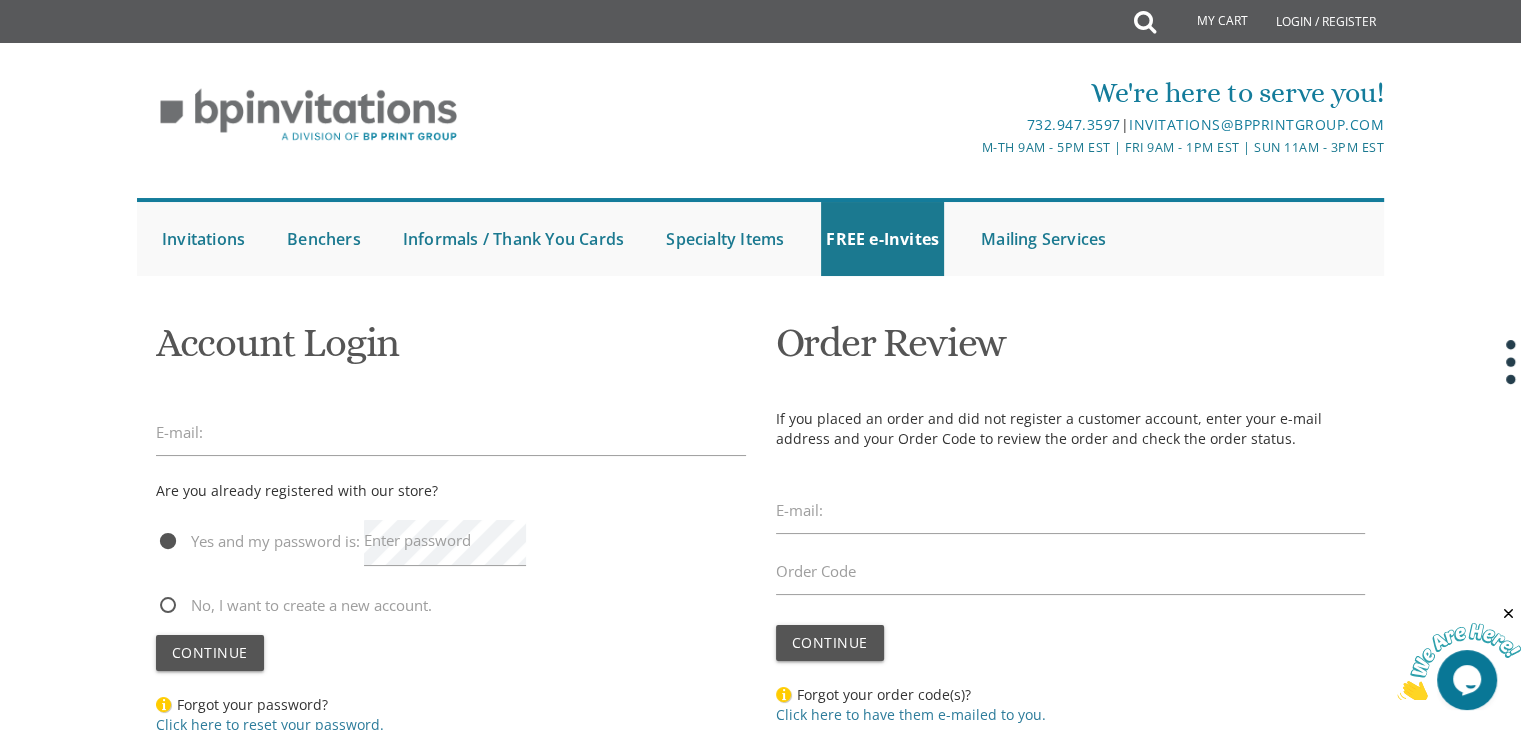 click on "E-mail:" at bounding box center (179, 432) 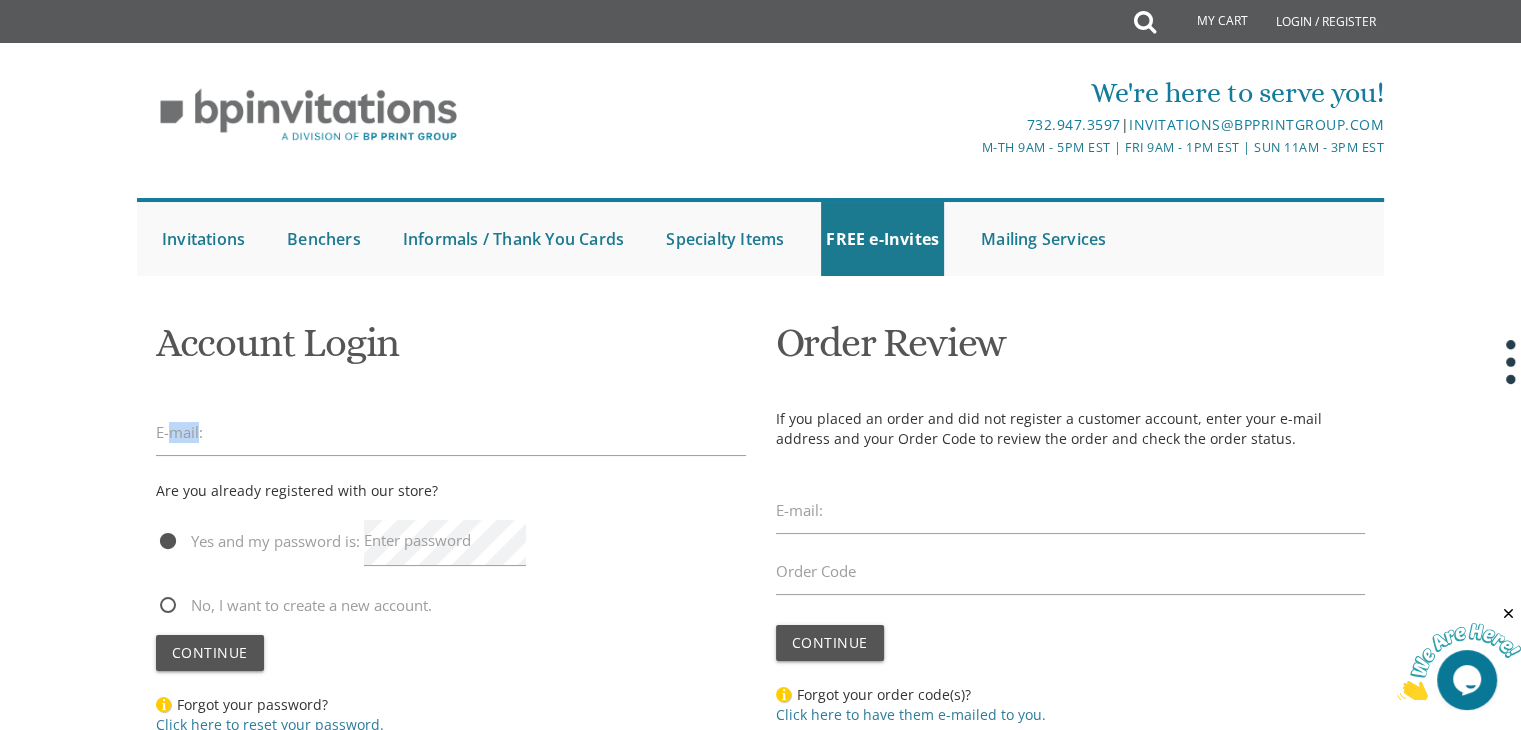click on "E-mail:" at bounding box center [179, 432] 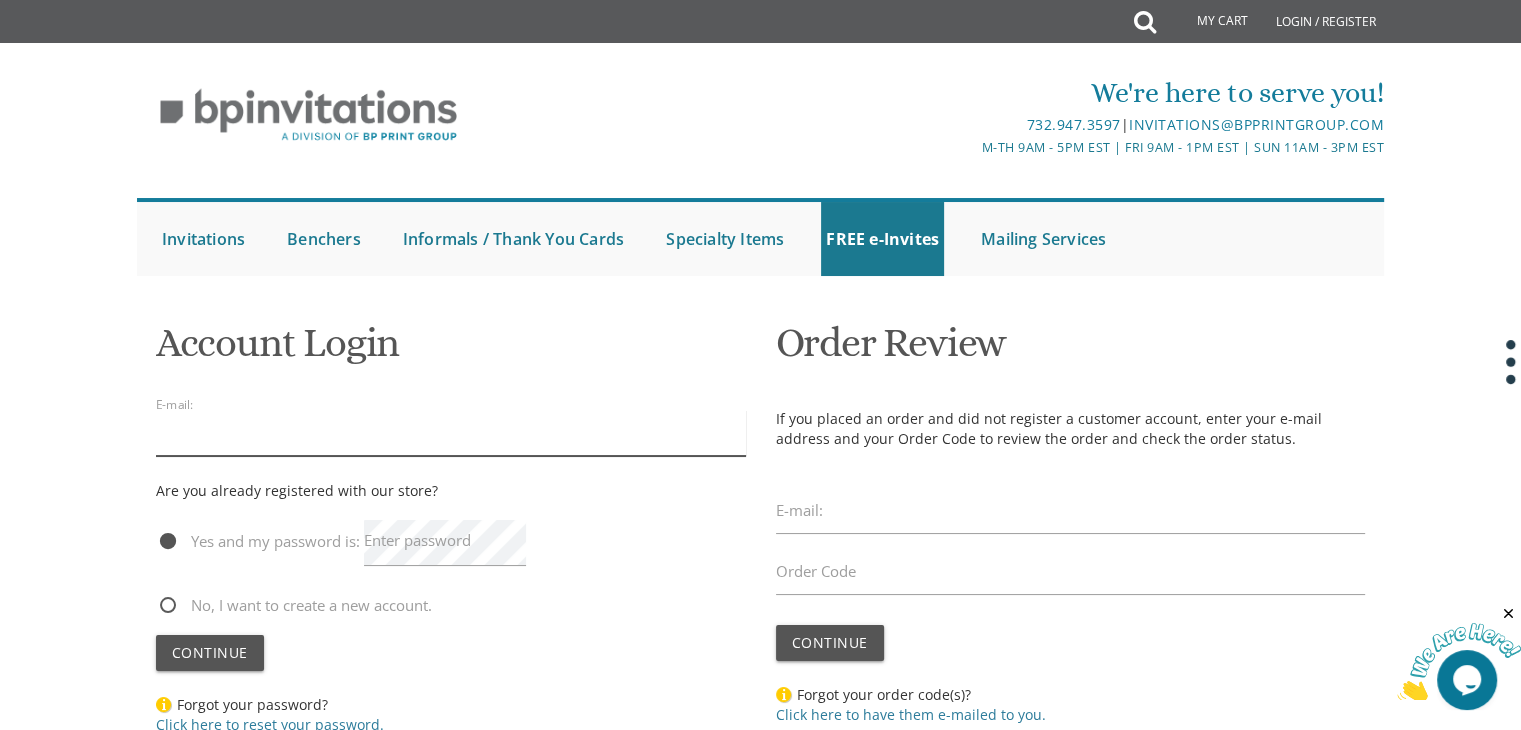 click at bounding box center (451, 433) 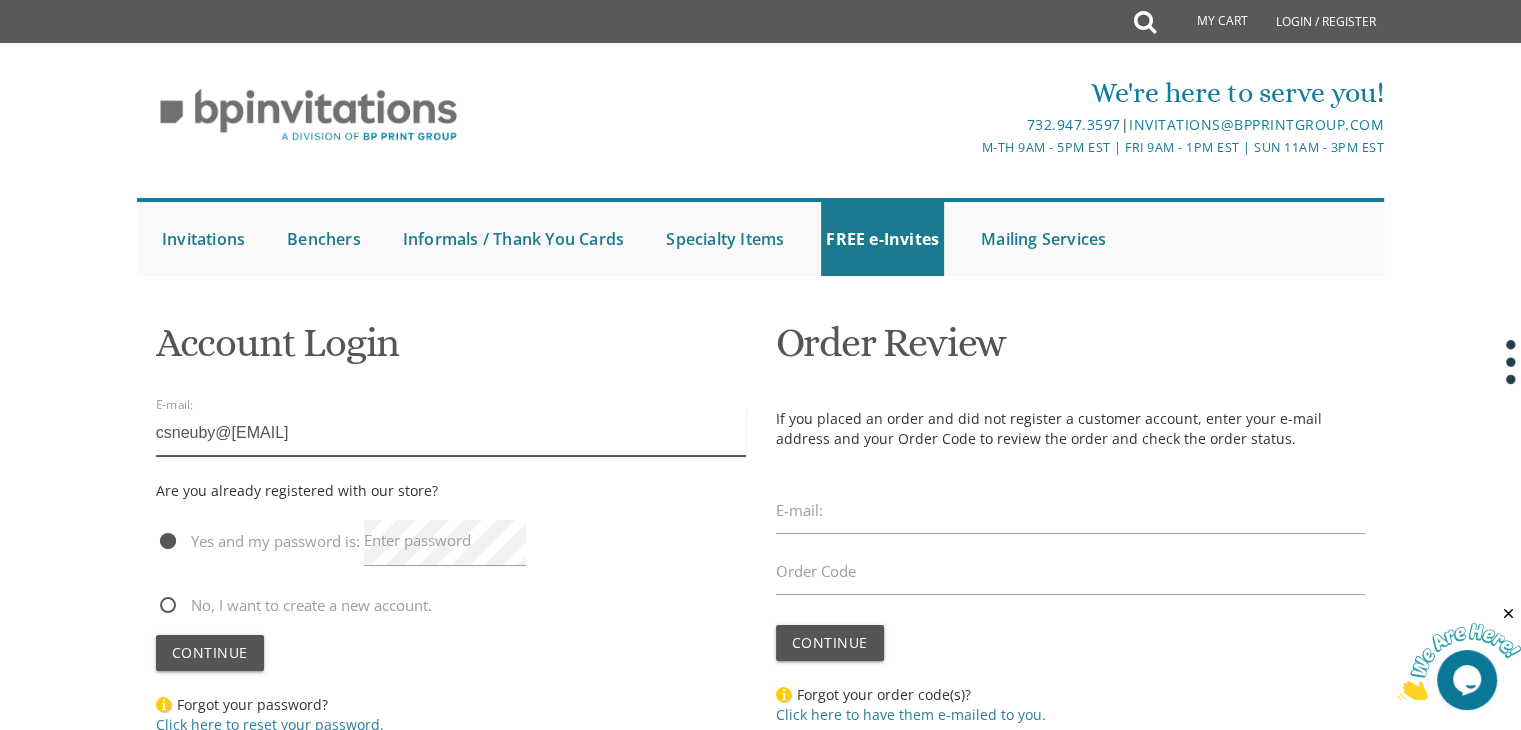 type on "csneuby@gmail.com" 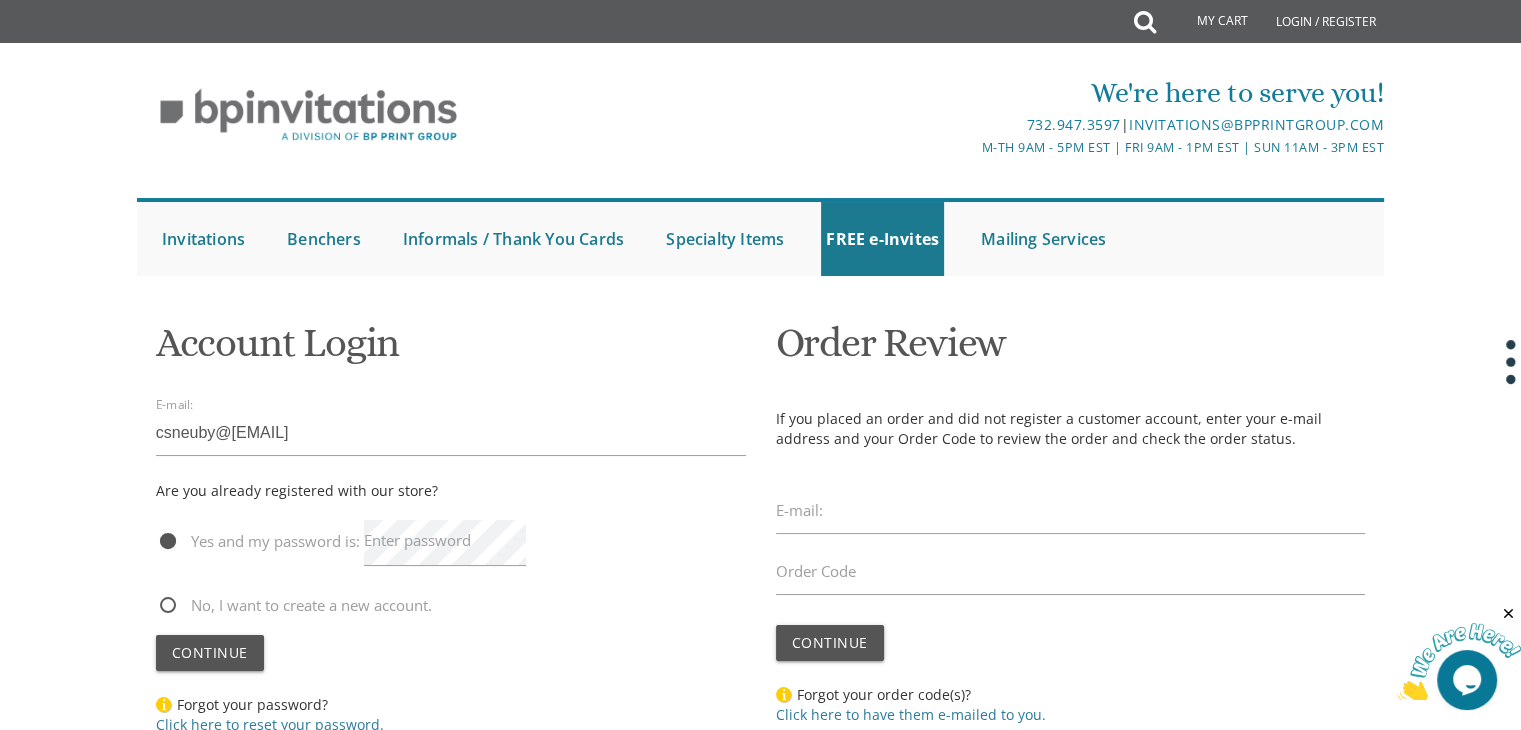 click on "Enter password" at bounding box center [417, 540] 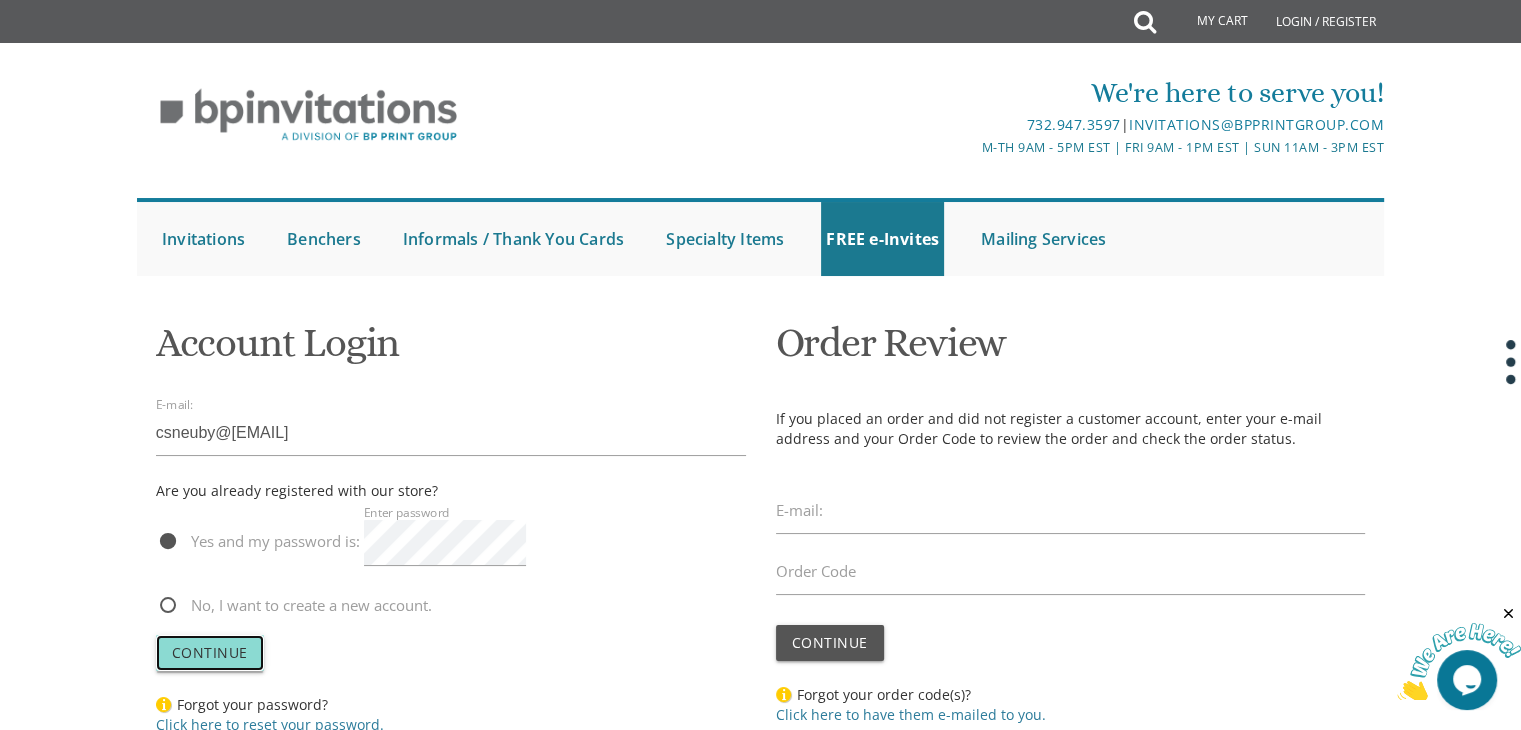 click on "Continue" at bounding box center [210, 652] 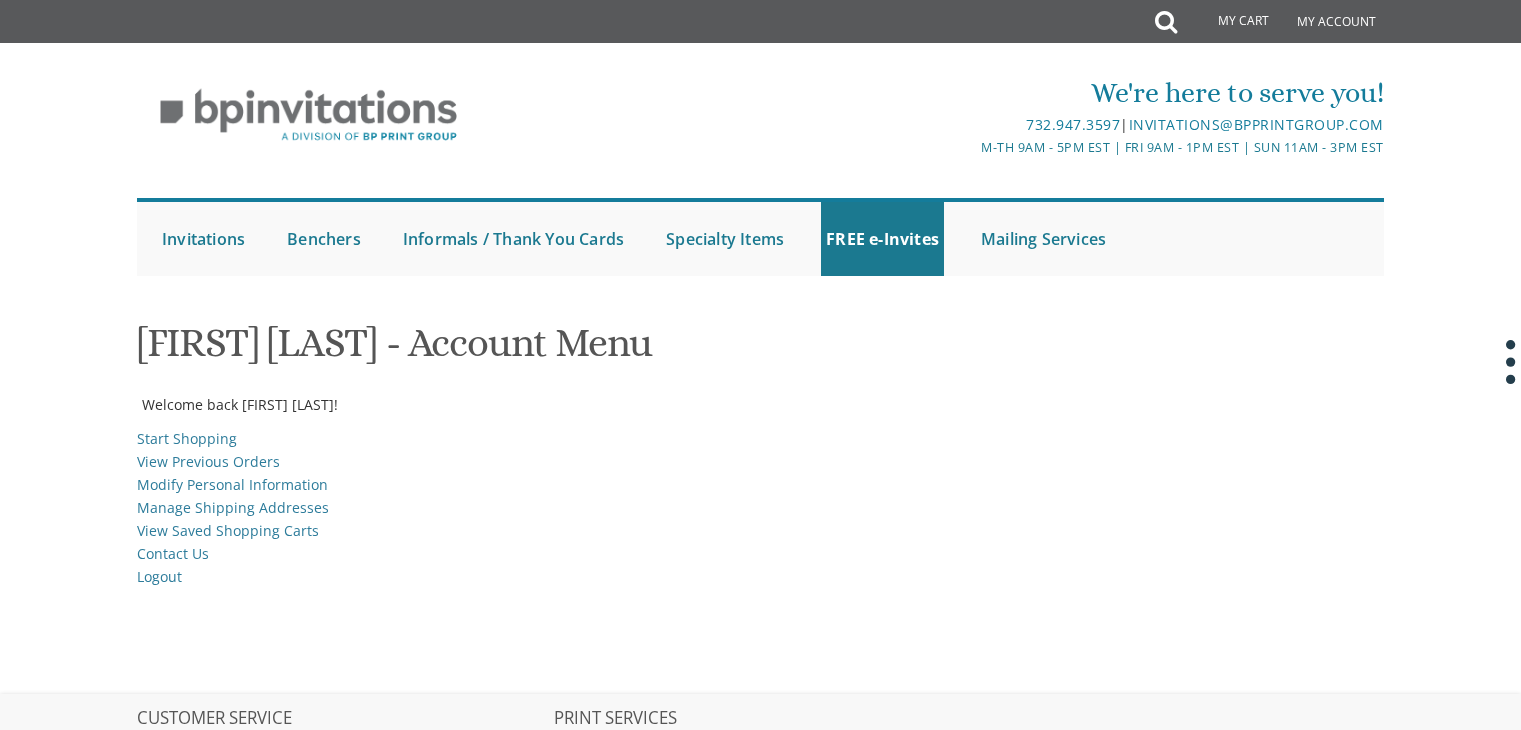 scroll, scrollTop: 0, scrollLeft: 0, axis: both 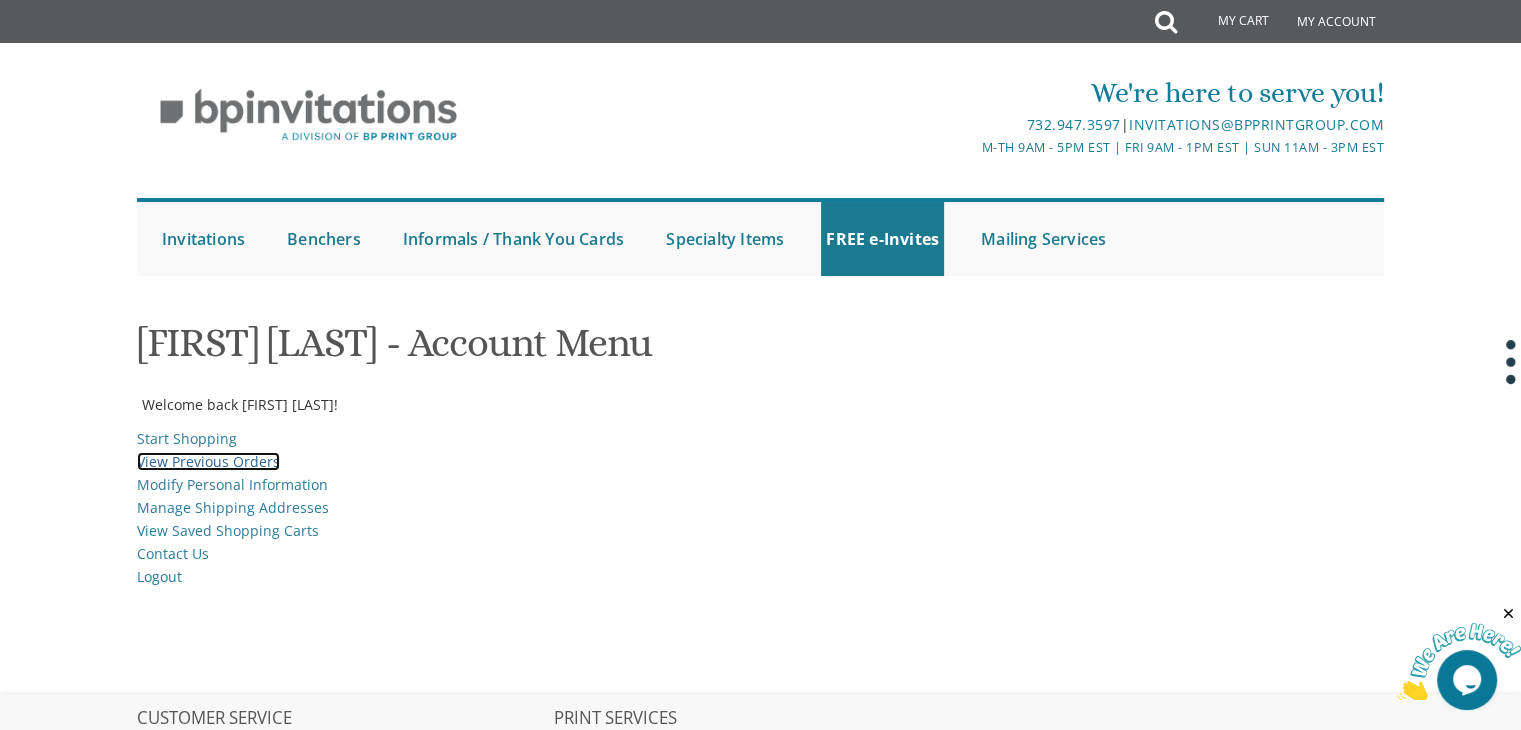 click on "View Previous Orders" at bounding box center [208, 461] 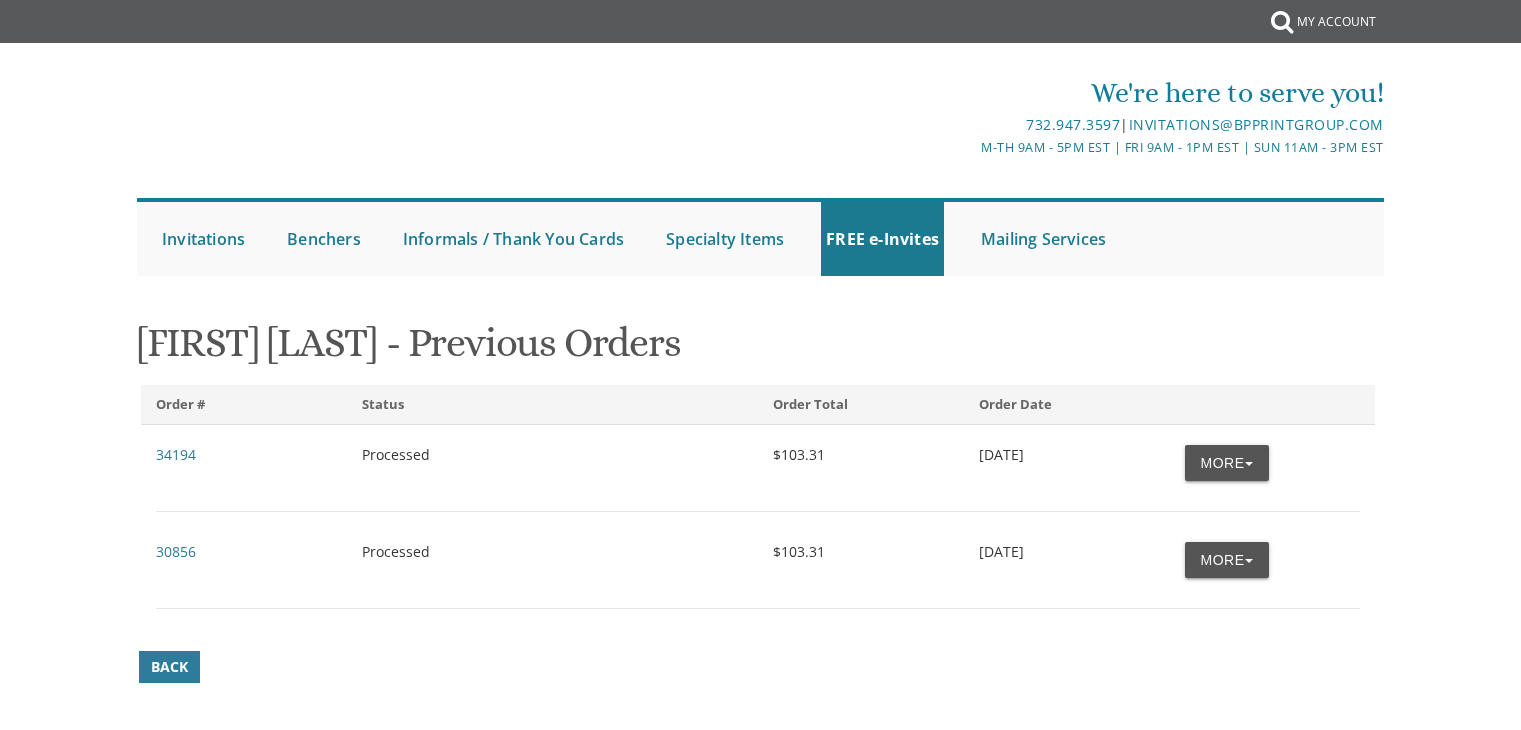 scroll, scrollTop: 0, scrollLeft: 0, axis: both 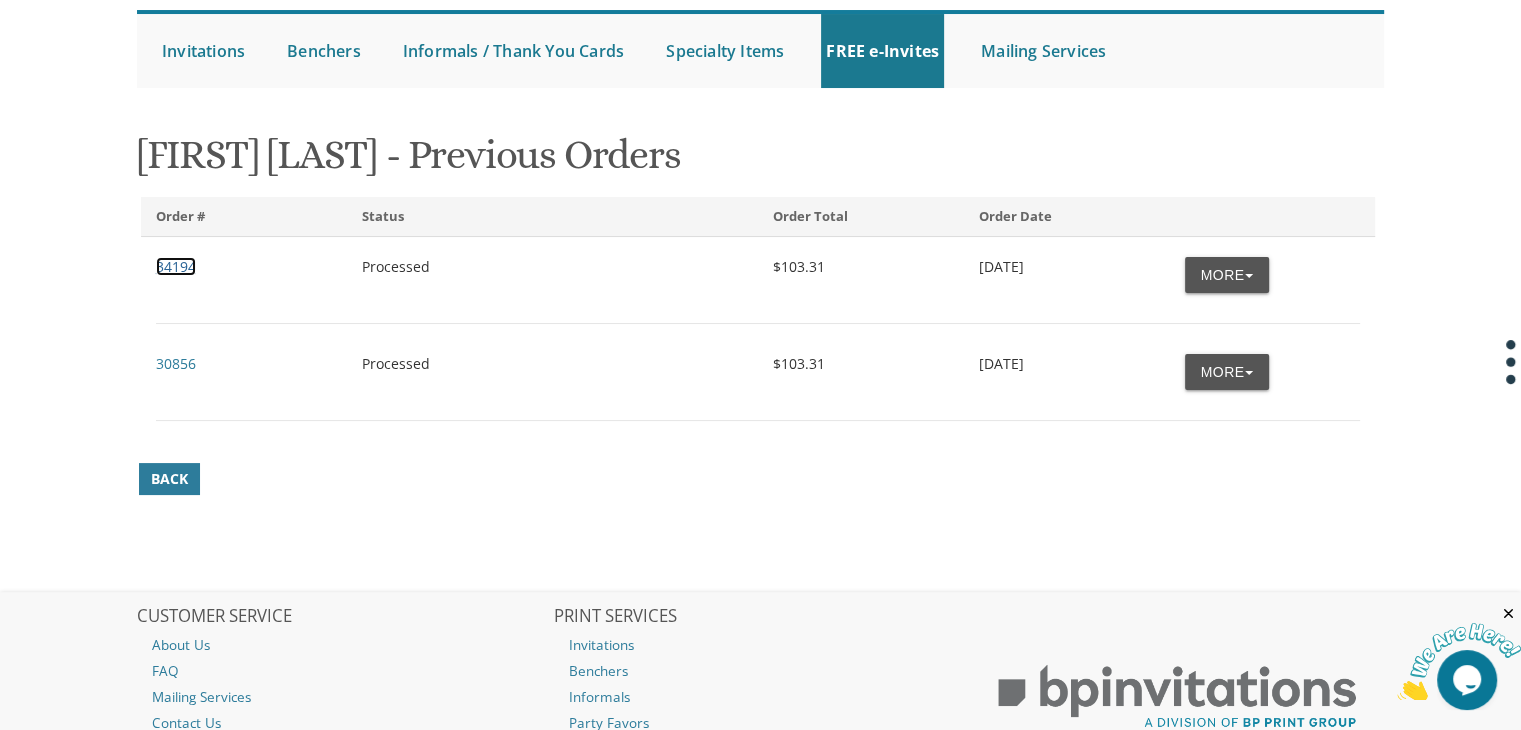 click on "34194" at bounding box center (176, 266) 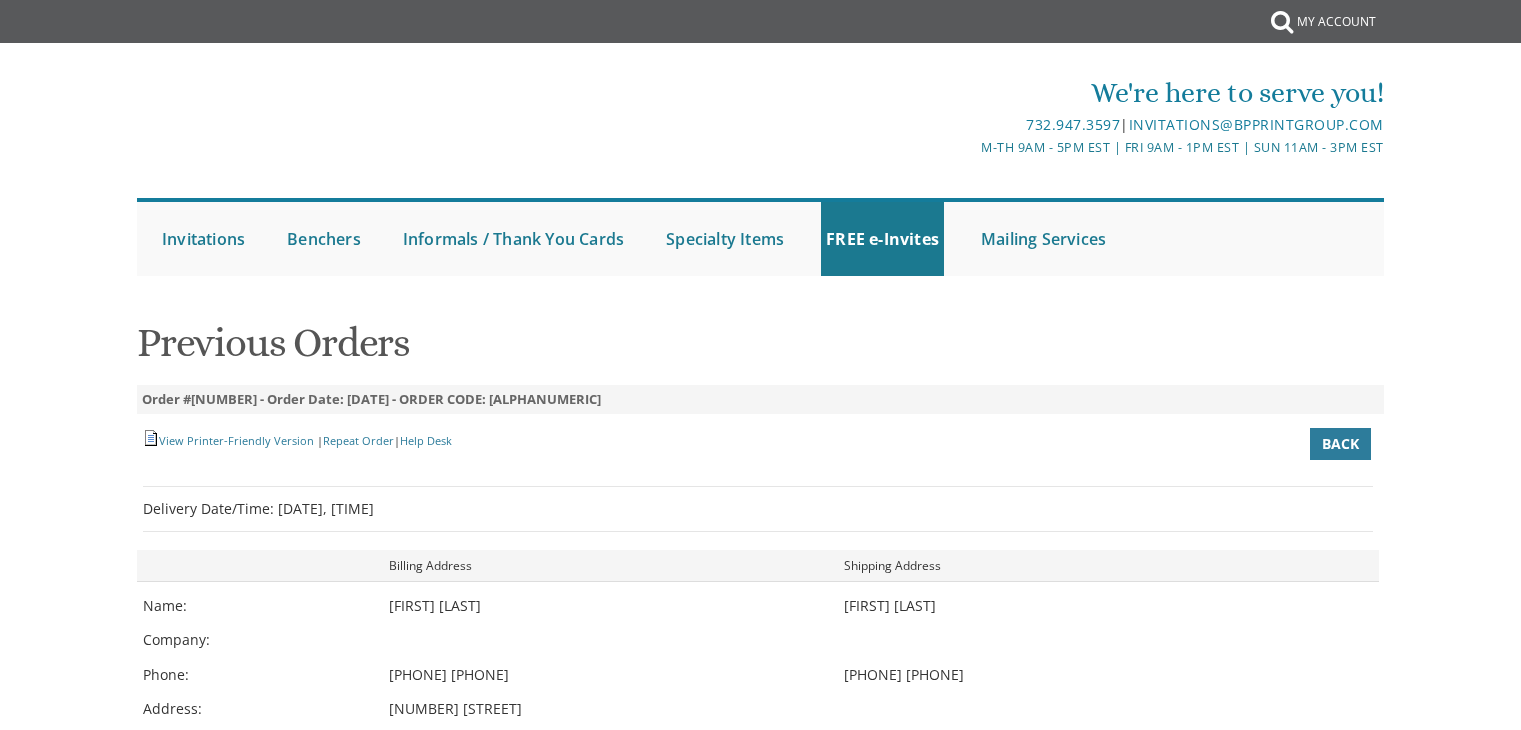 scroll, scrollTop: 0, scrollLeft: 0, axis: both 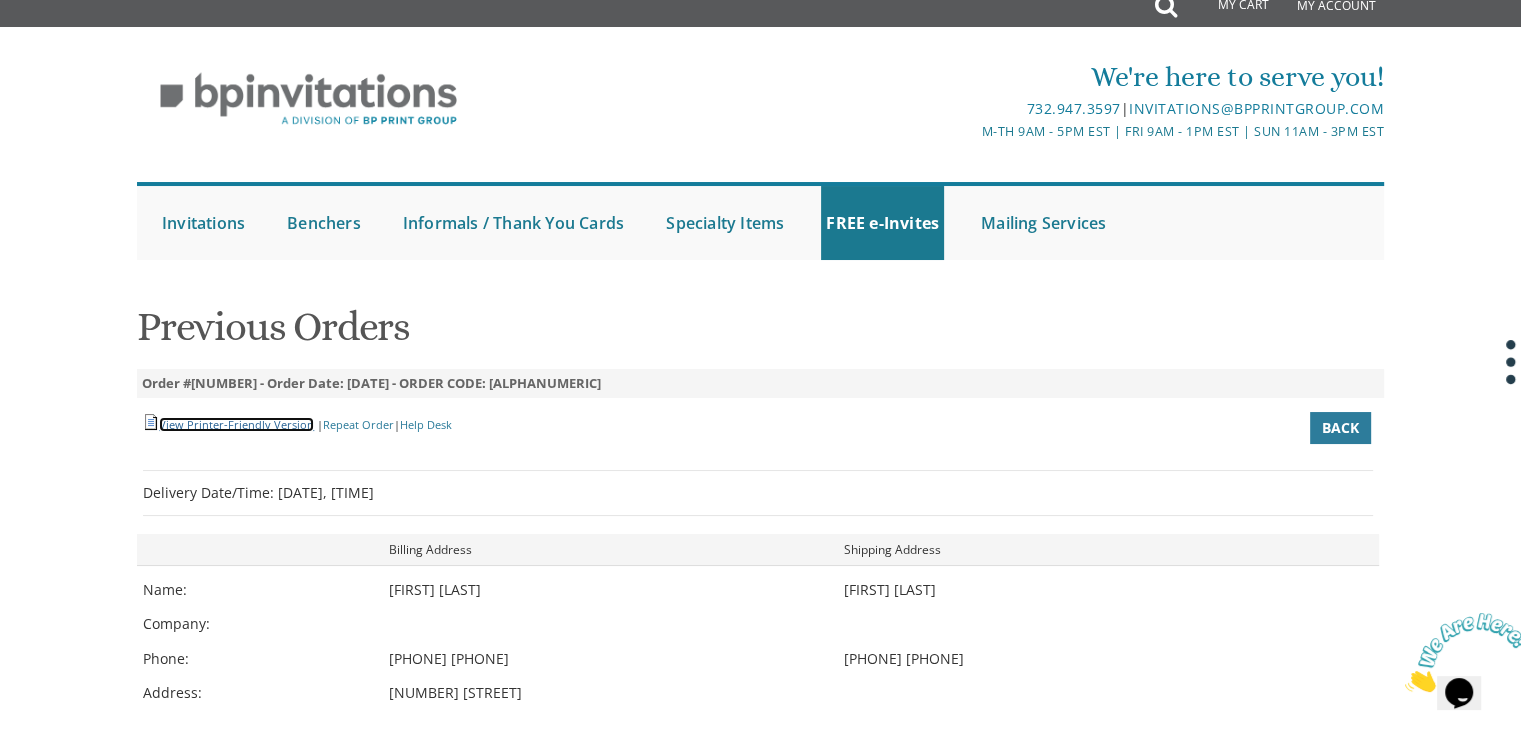 click on "View Printer-Friendly Version" at bounding box center (236, 424) 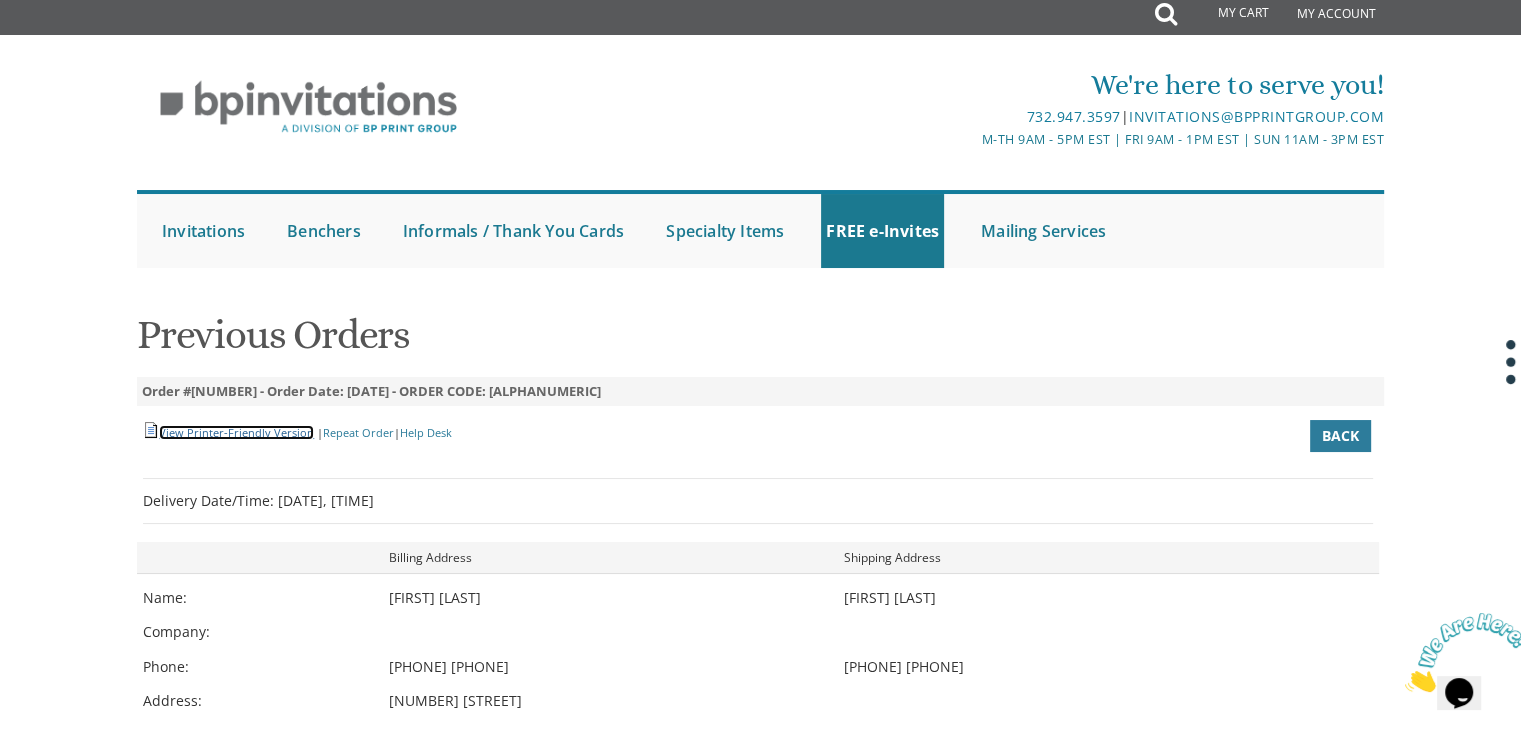scroll, scrollTop: 0, scrollLeft: 0, axis: both 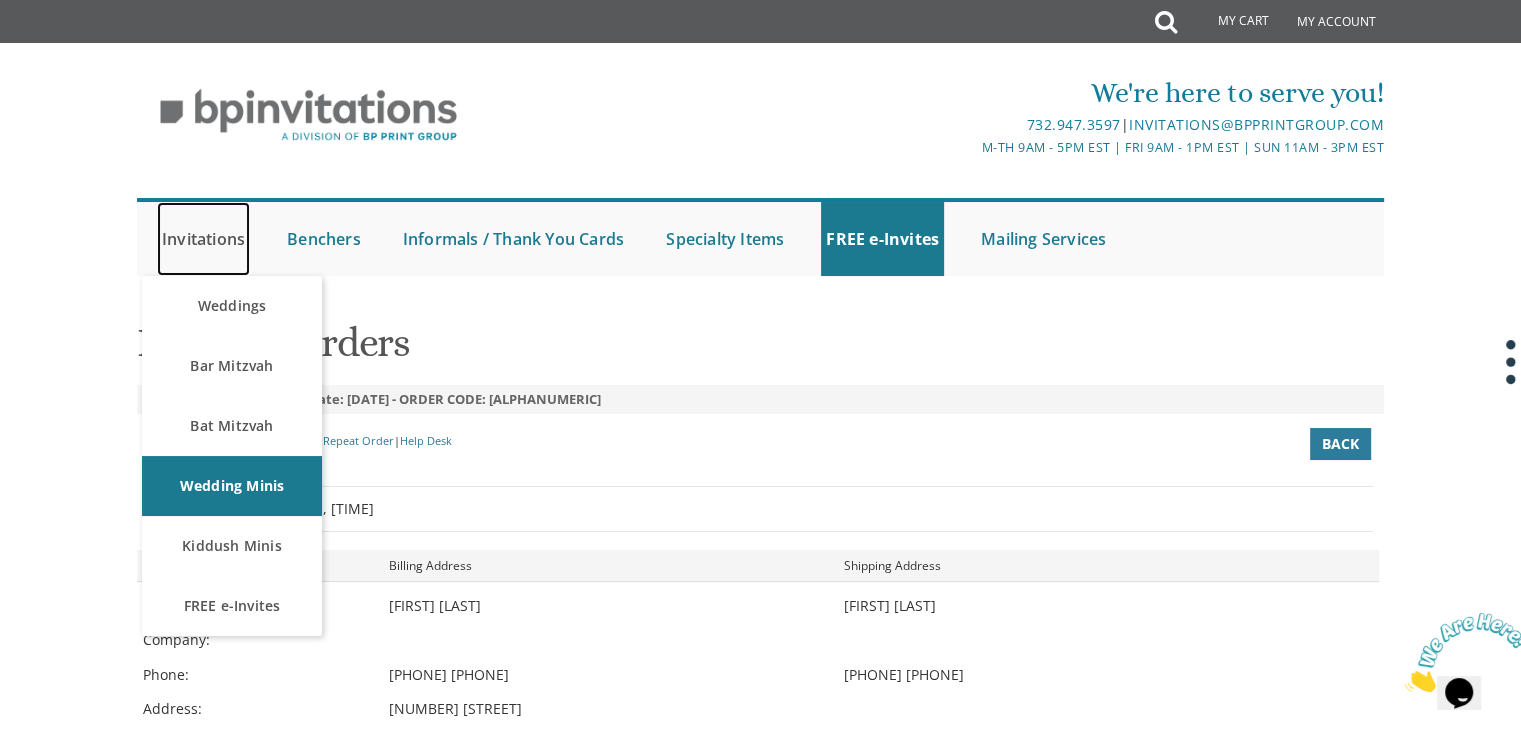 click on "Invitations" at bounding box center (203, 239) 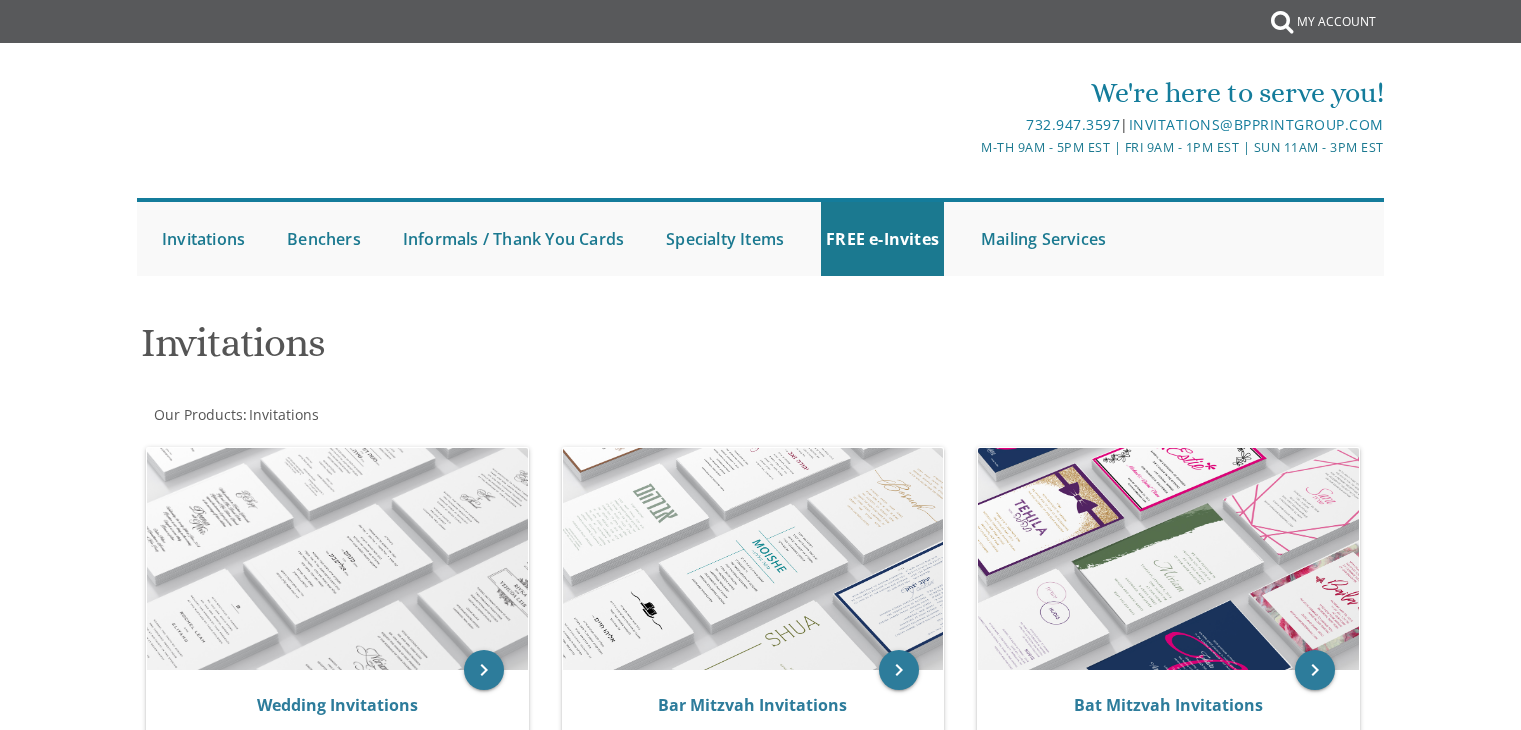 scroll, scrollTop: 0, scrollLeft: 0, axis: both 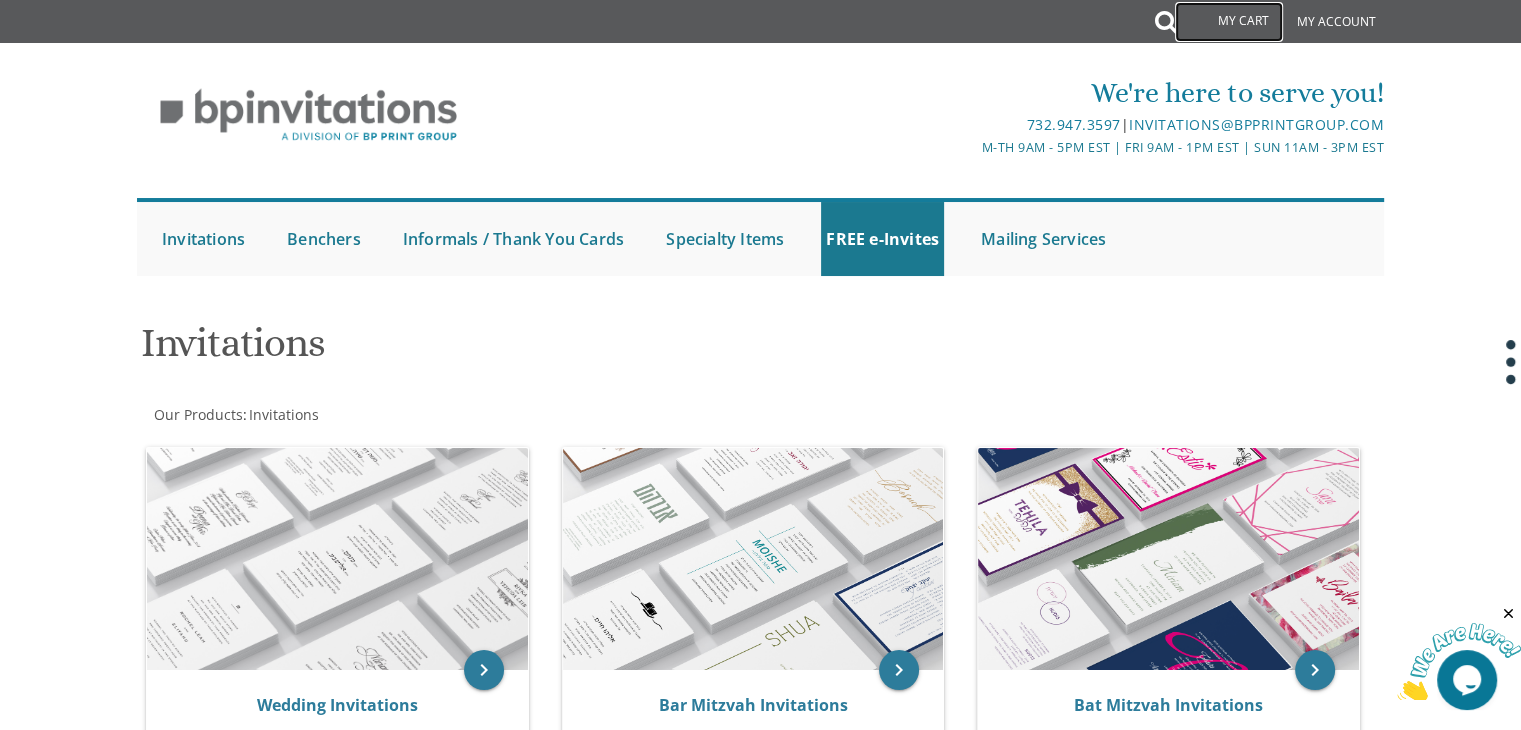 click on "My Cart" at bounding box center [1229, 22] 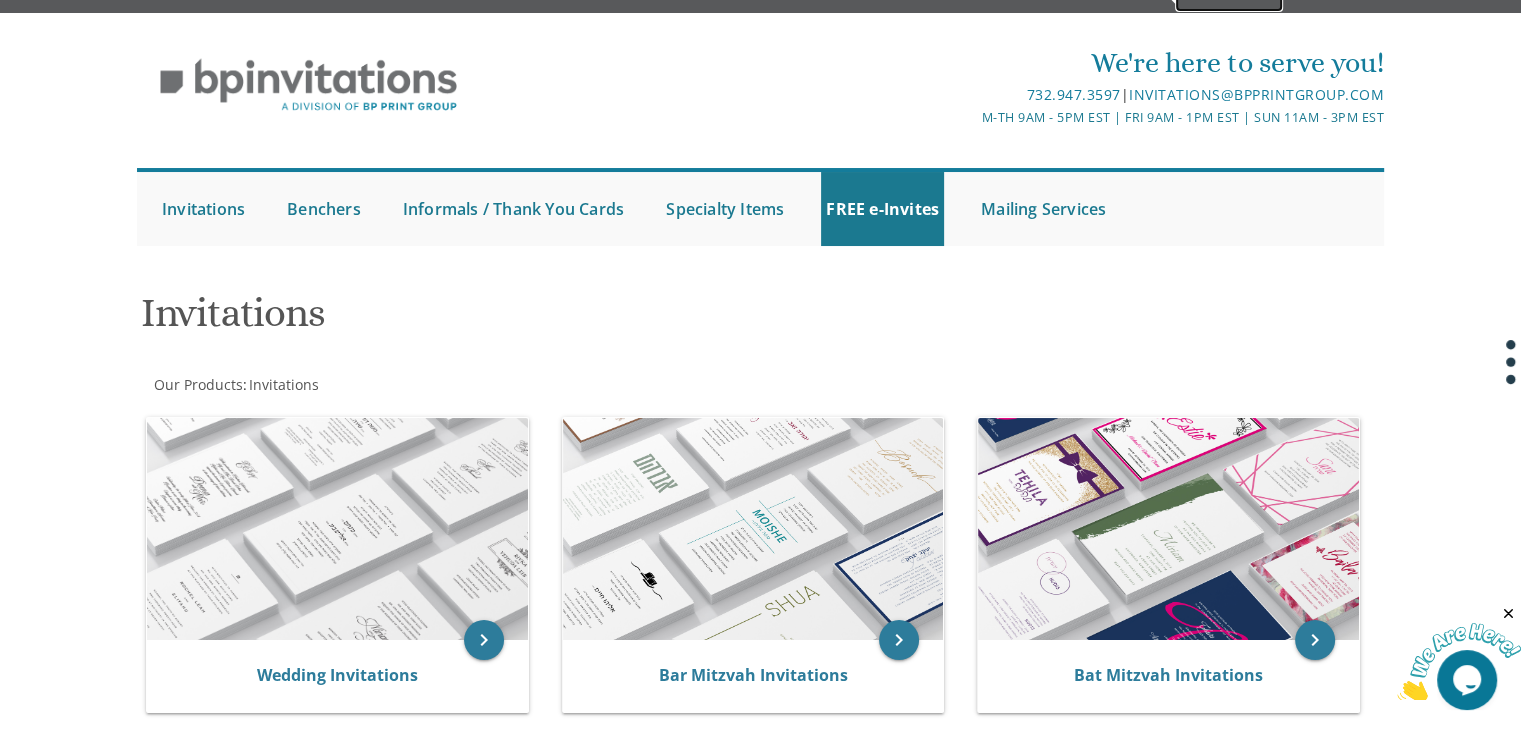 scroll, scrollTop: 0, scrollLeft: 0, axis: both 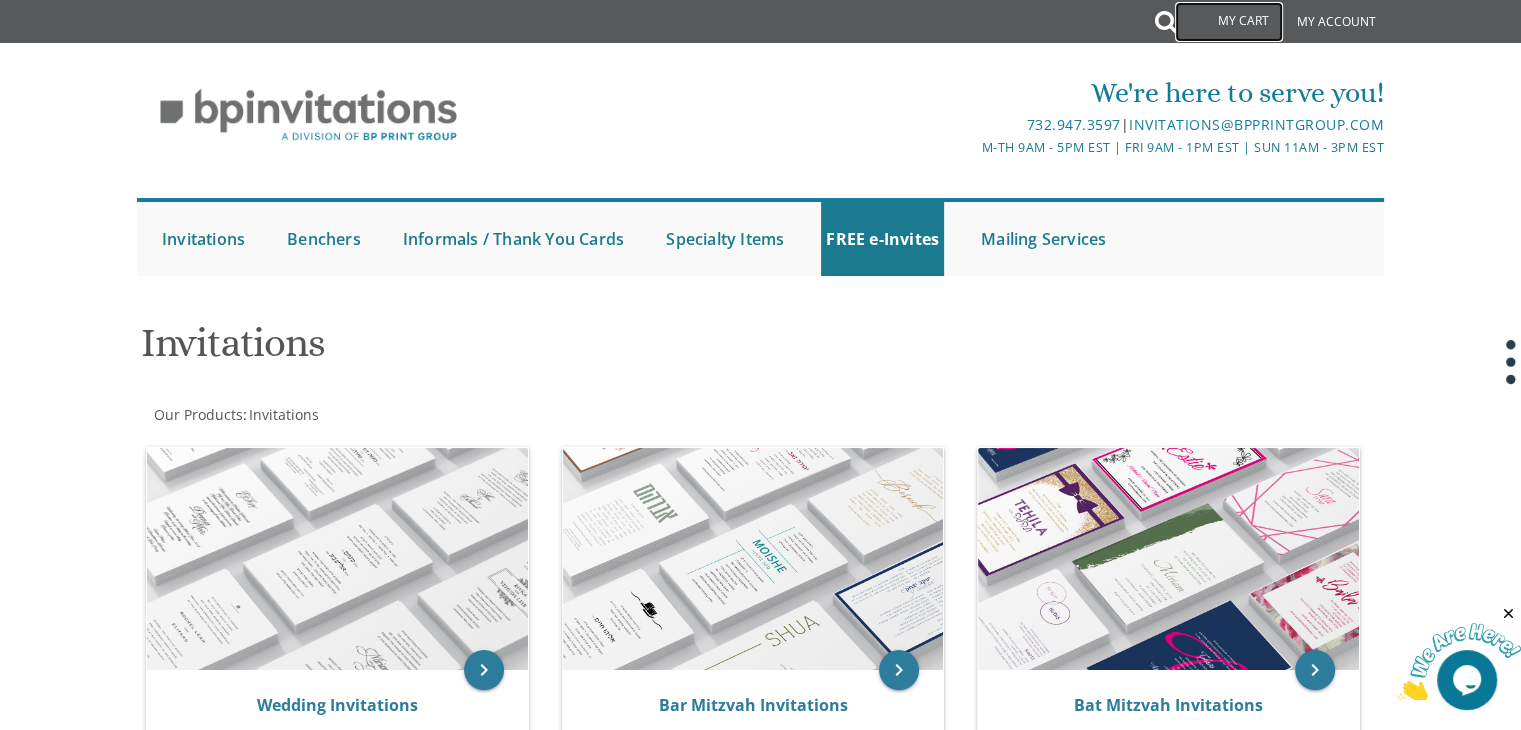 click on "My Cart" at bounding box center (1229, 22) 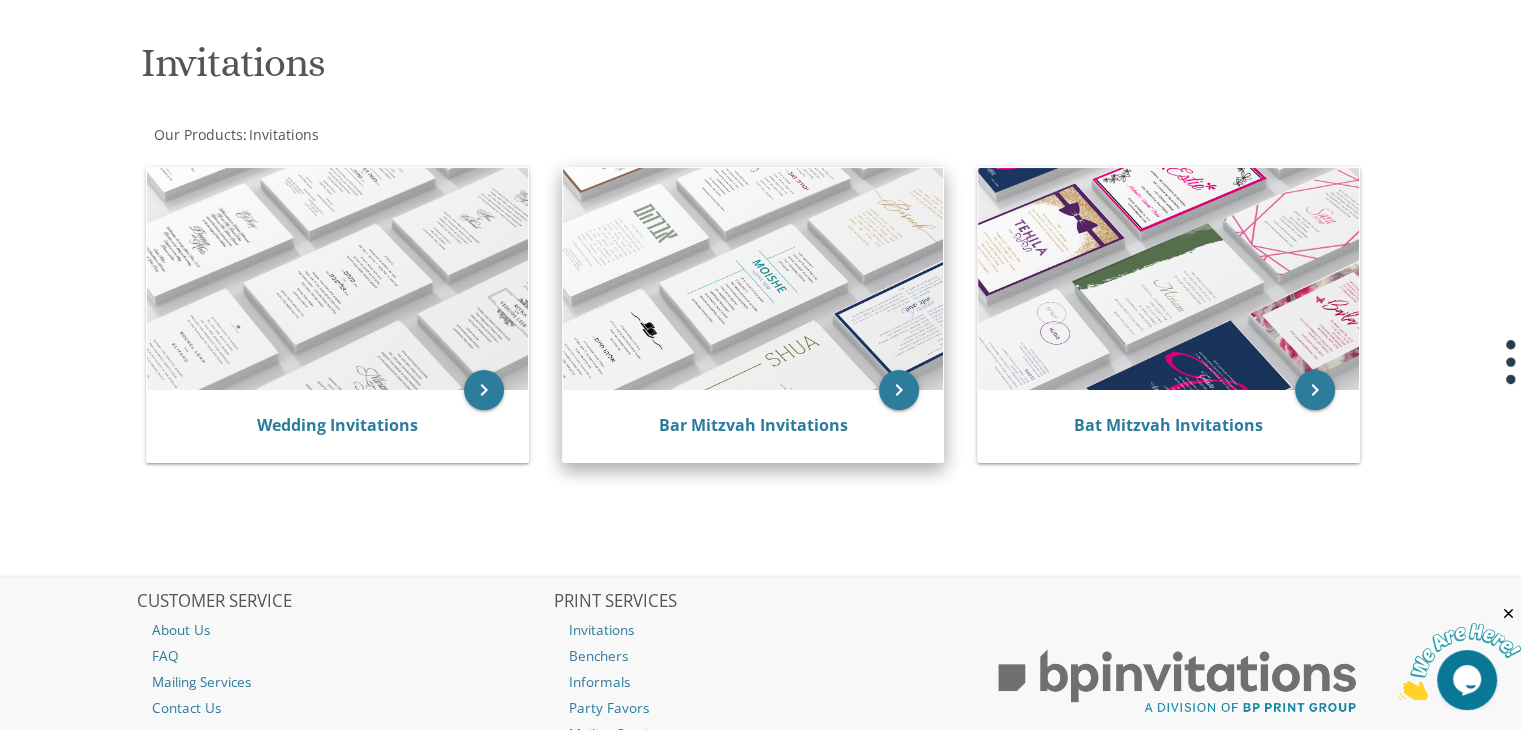 scroll, scrollTop: 304, scrollLeft: 0, axis: vertical 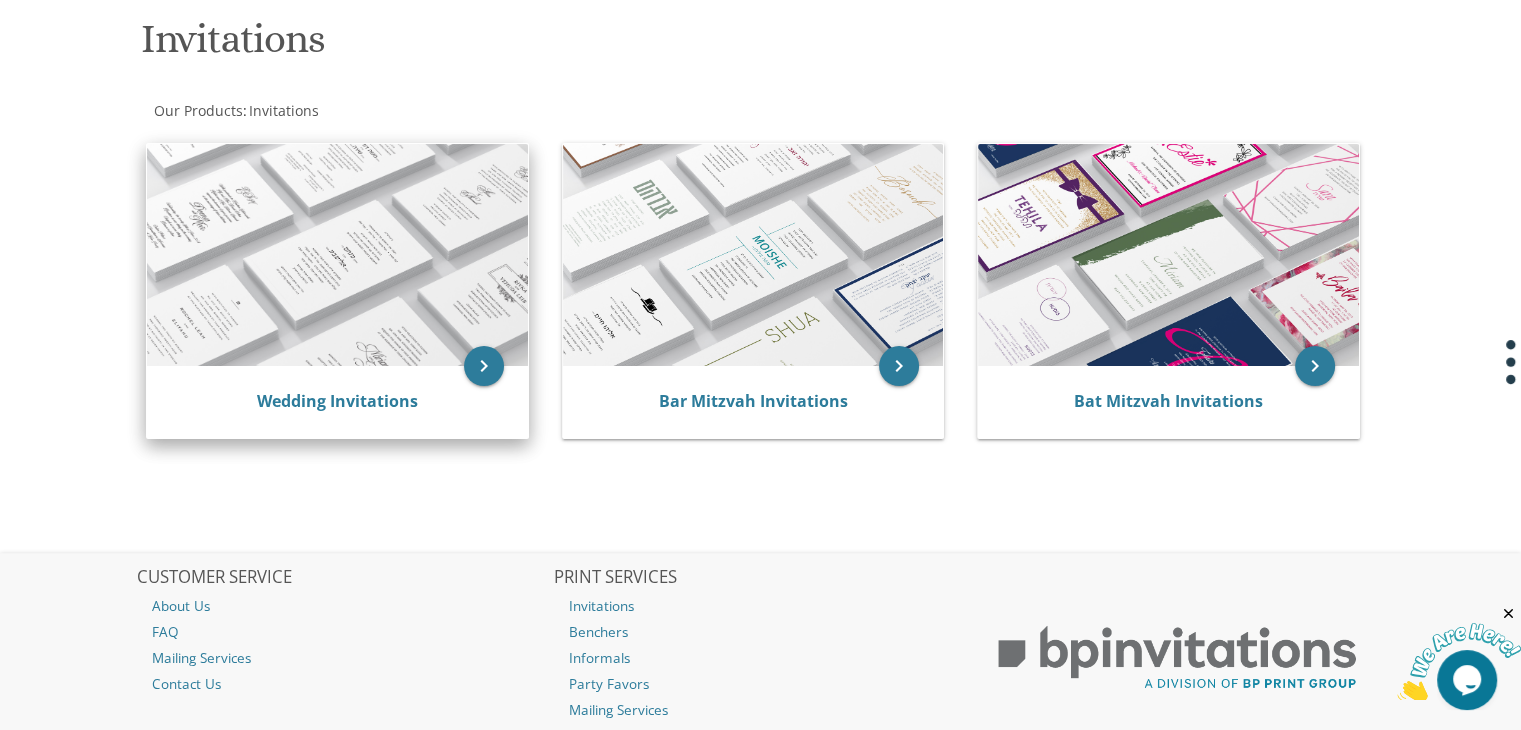 click at bounding box center (337, 255) 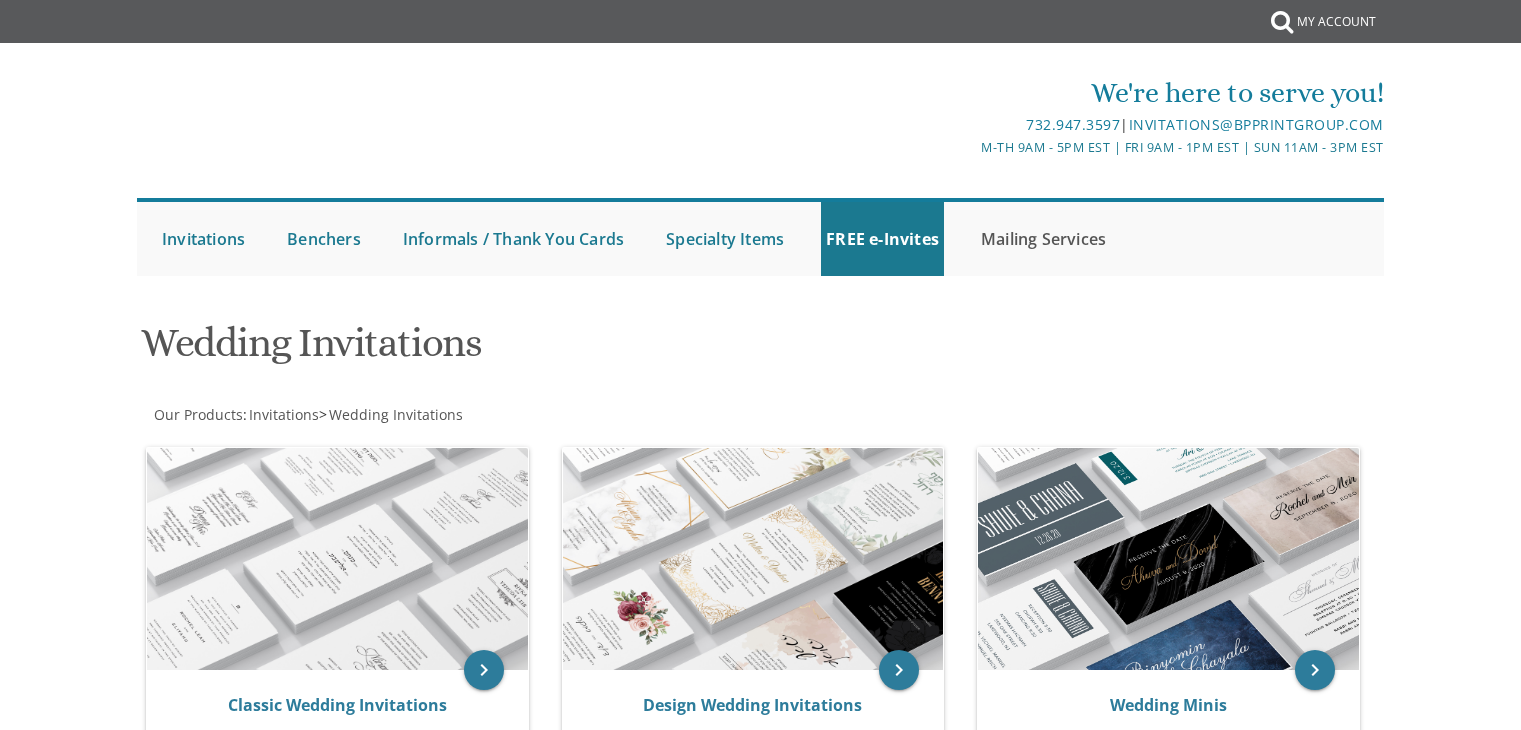scroll, scrollTop: 0, scrollLeft: 0, axis: both 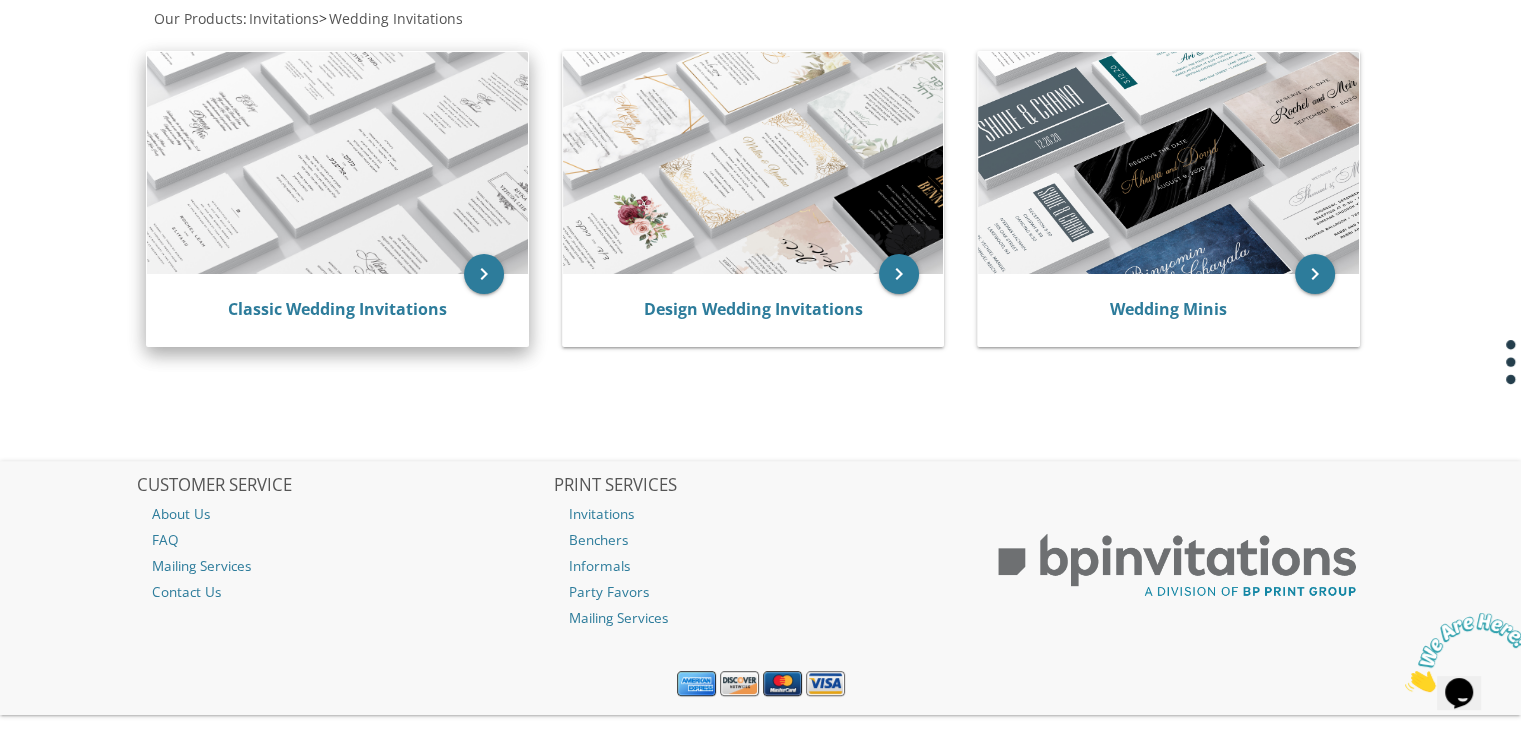 click on "Classic Wedding Invitations" at bounding box center (337, 310) 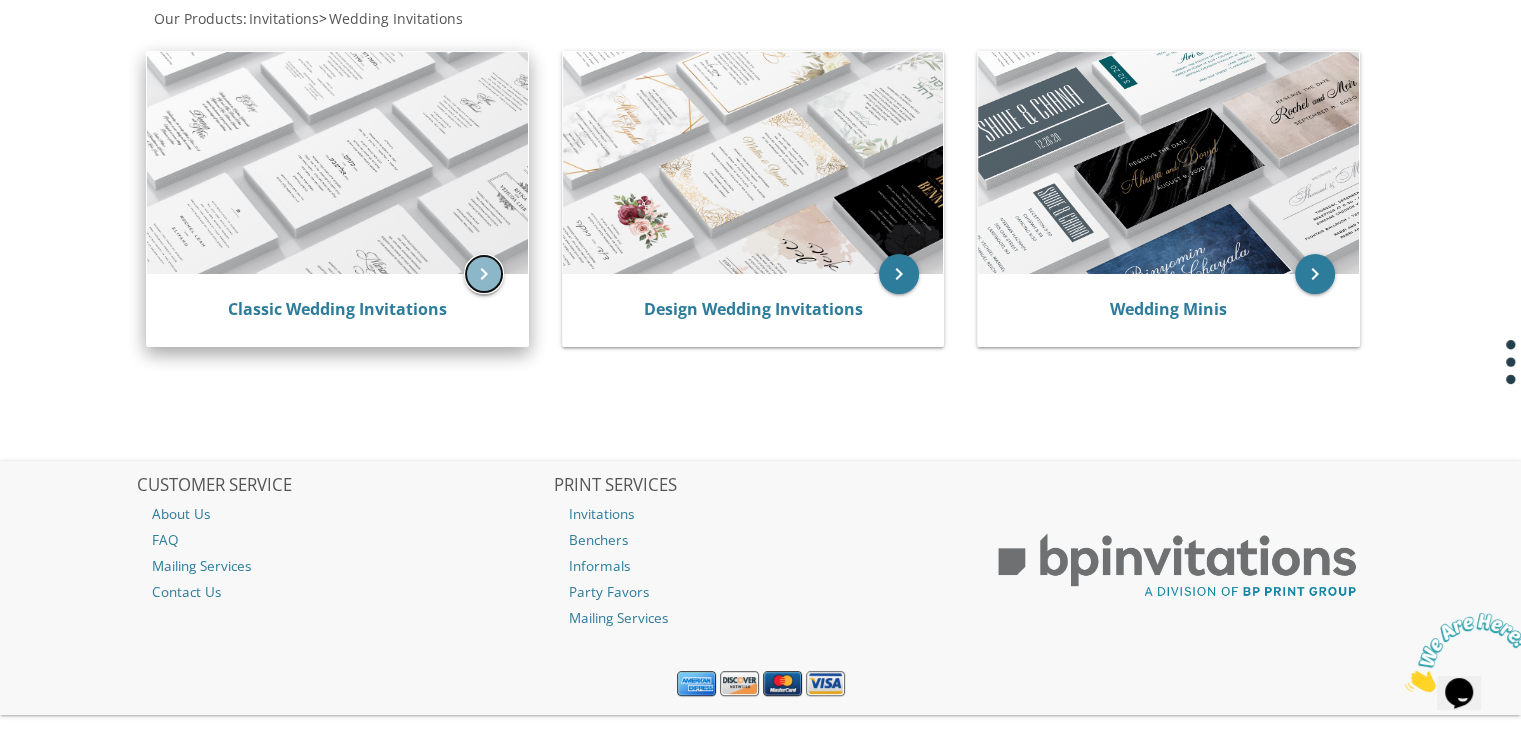 click on "keyboard_arrow_right" at bounding box center [484, 274] 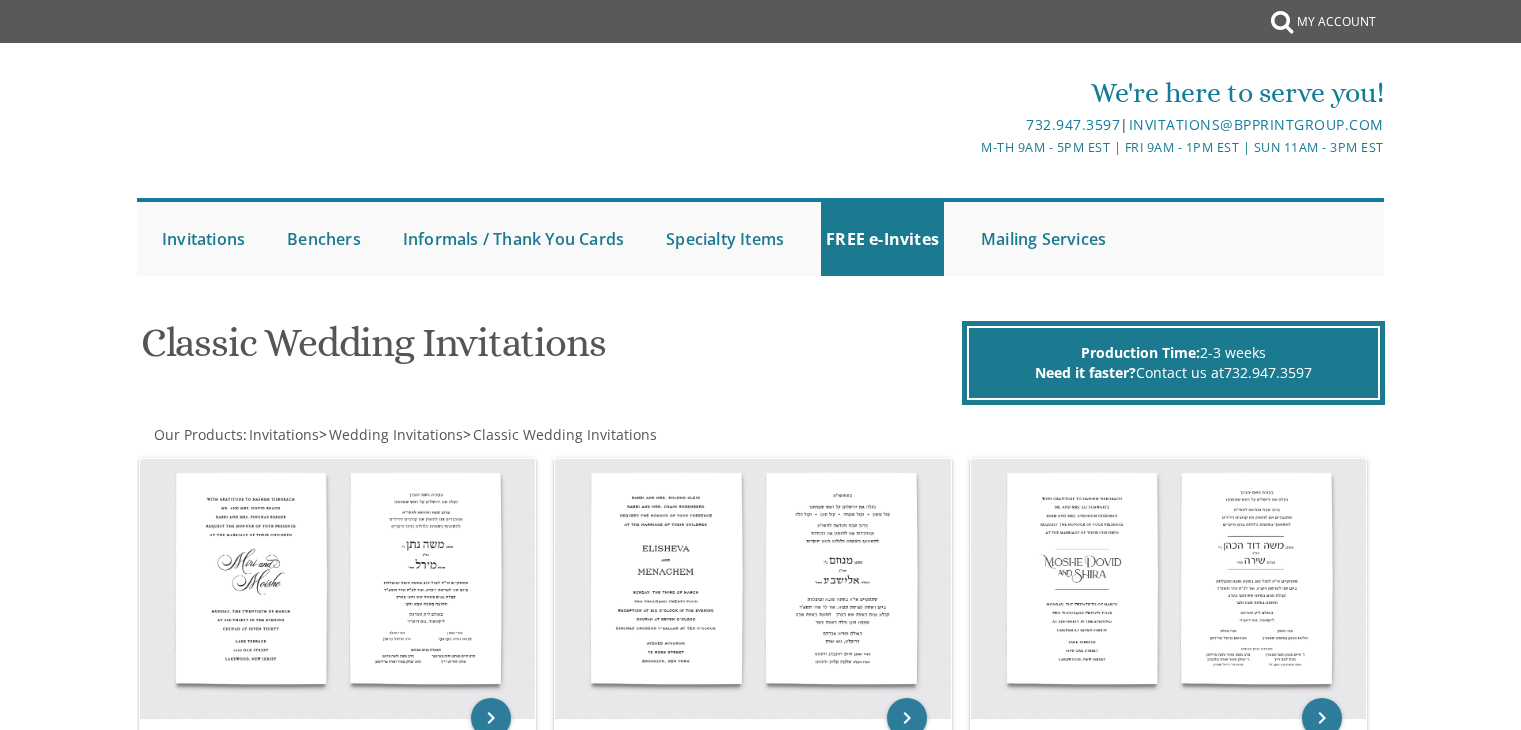 scroll, scrollTop: 0, scrollLeft: 0, axis: both 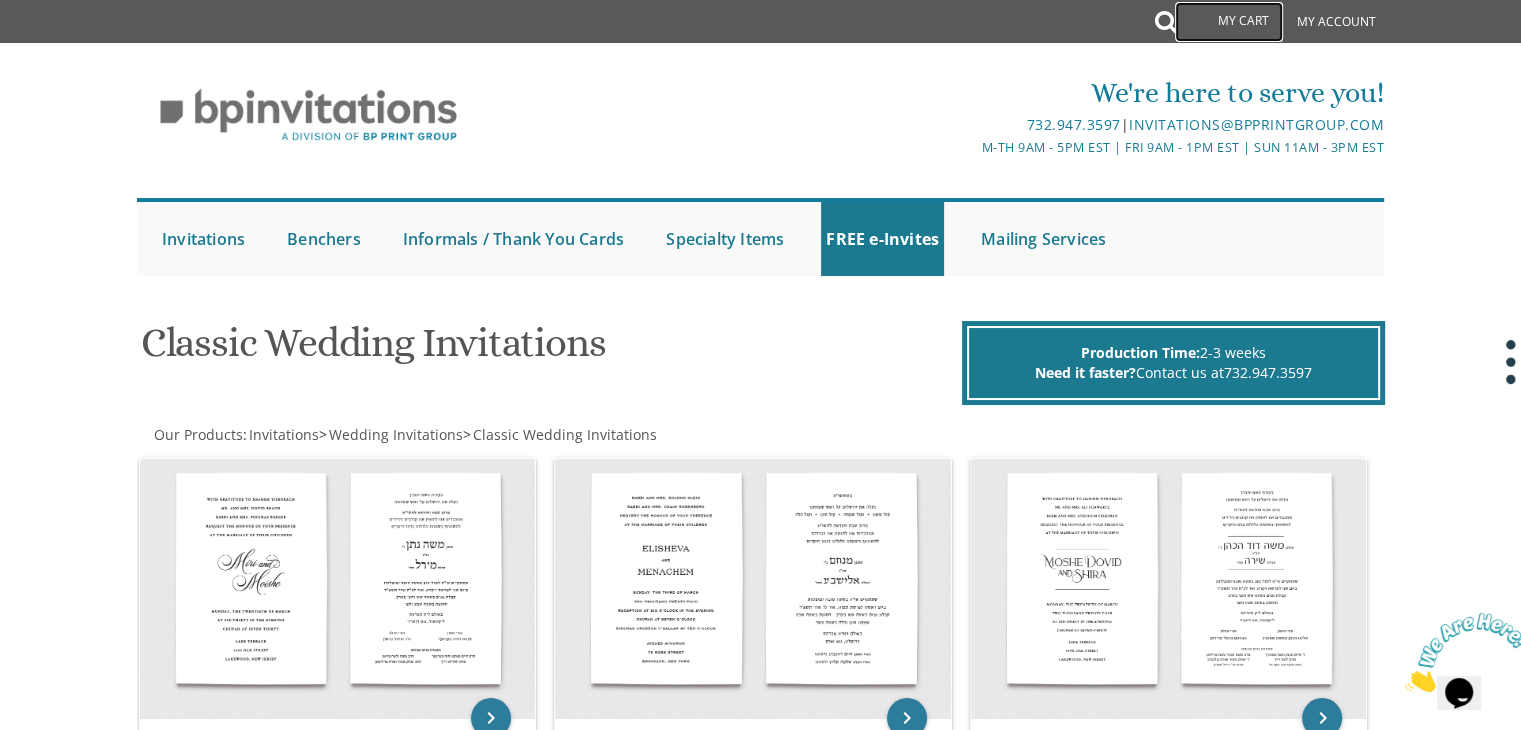 click on "My Cart" at bounding box center (1229, 22) 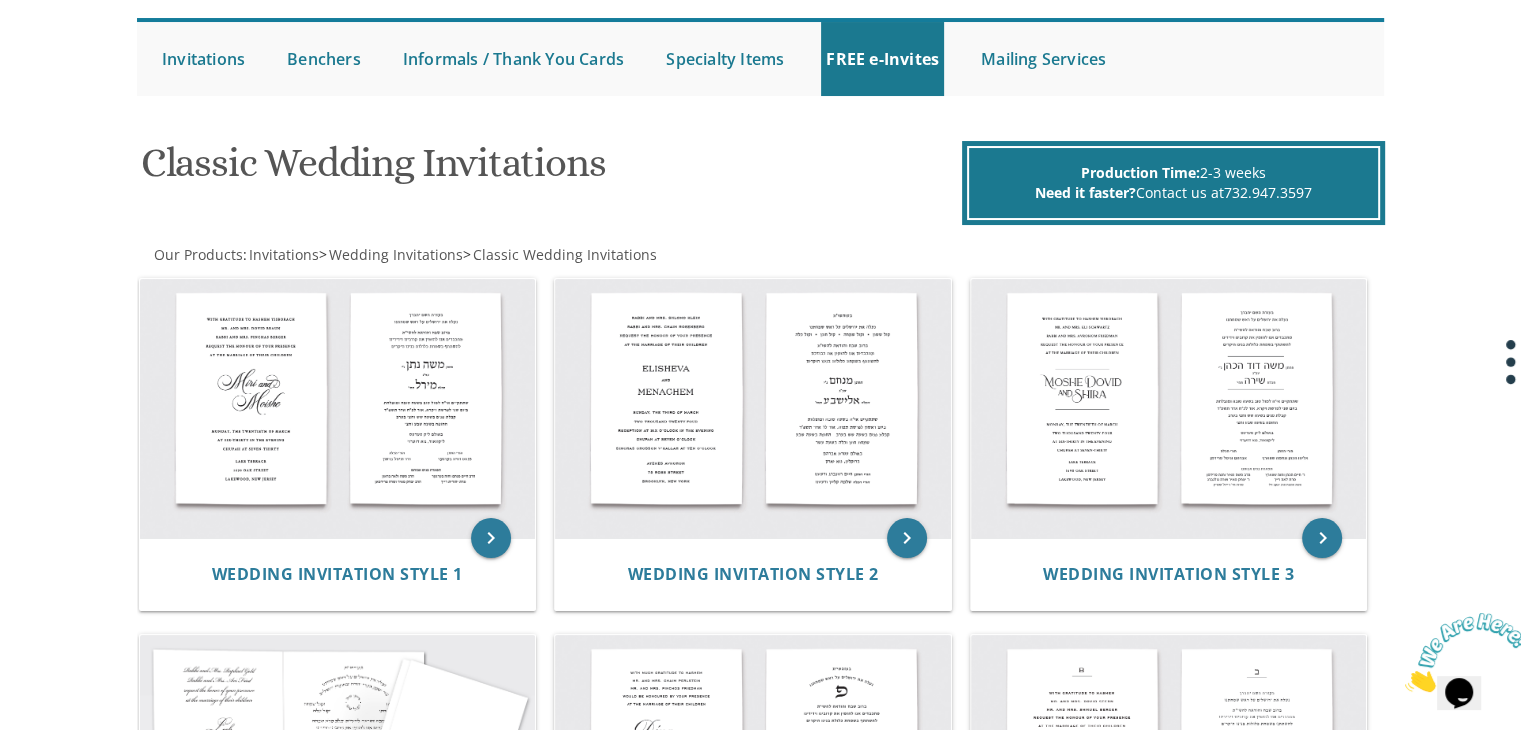 scroll, scrollTop: 0, scrollLeft: 0, axis: both 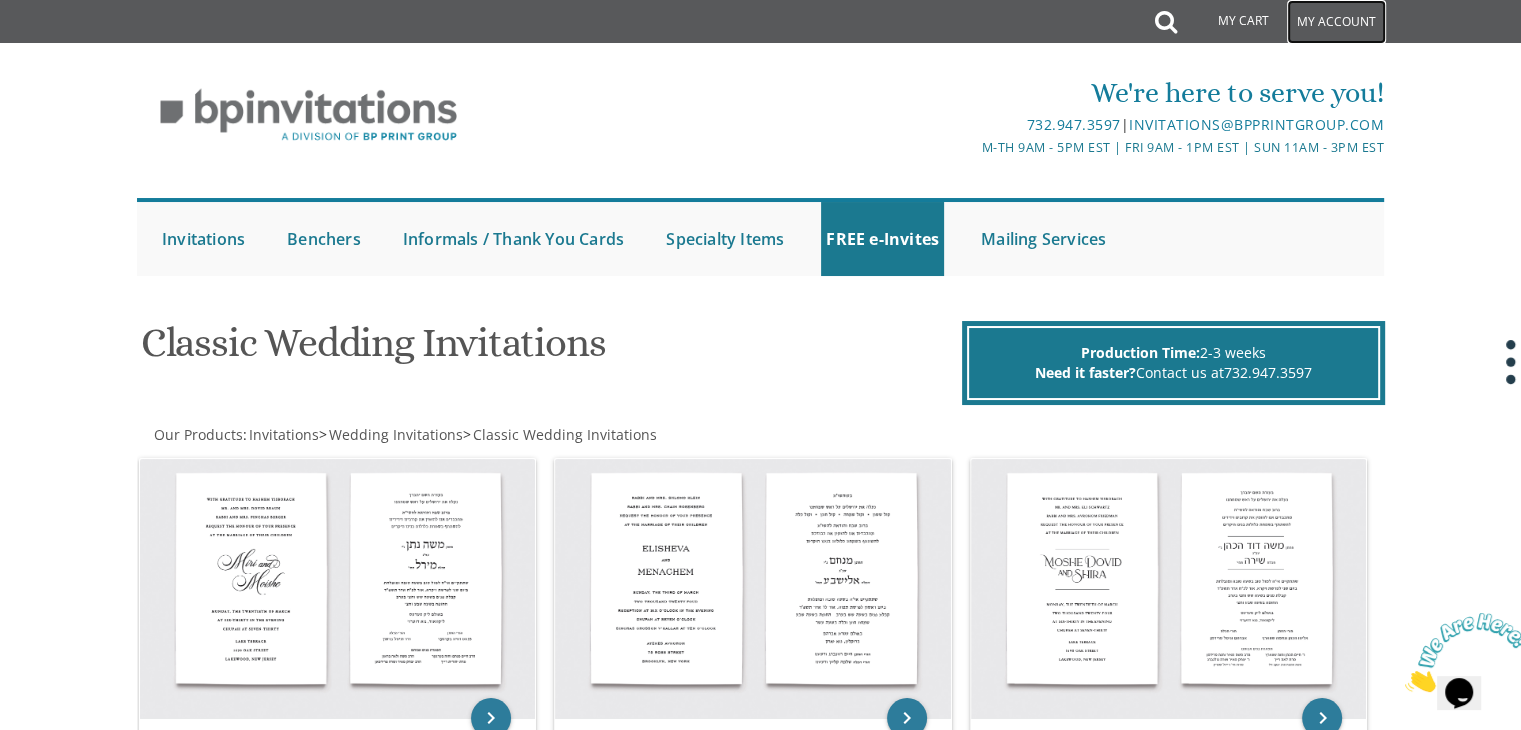 click on "My Account" at bounding box center (1336, 22) 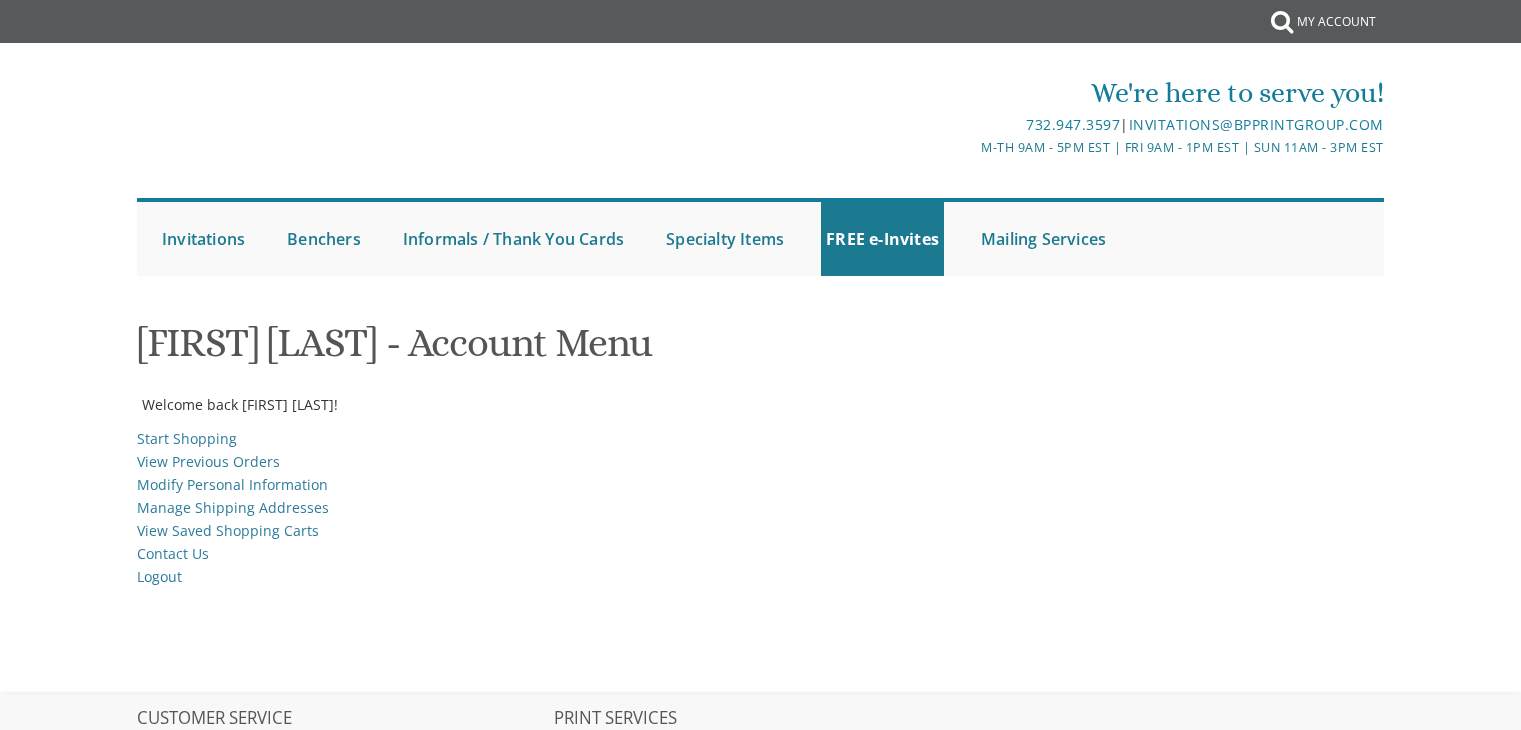 scroll, scrollTop: 0, scrollLeft: 0, axis: both 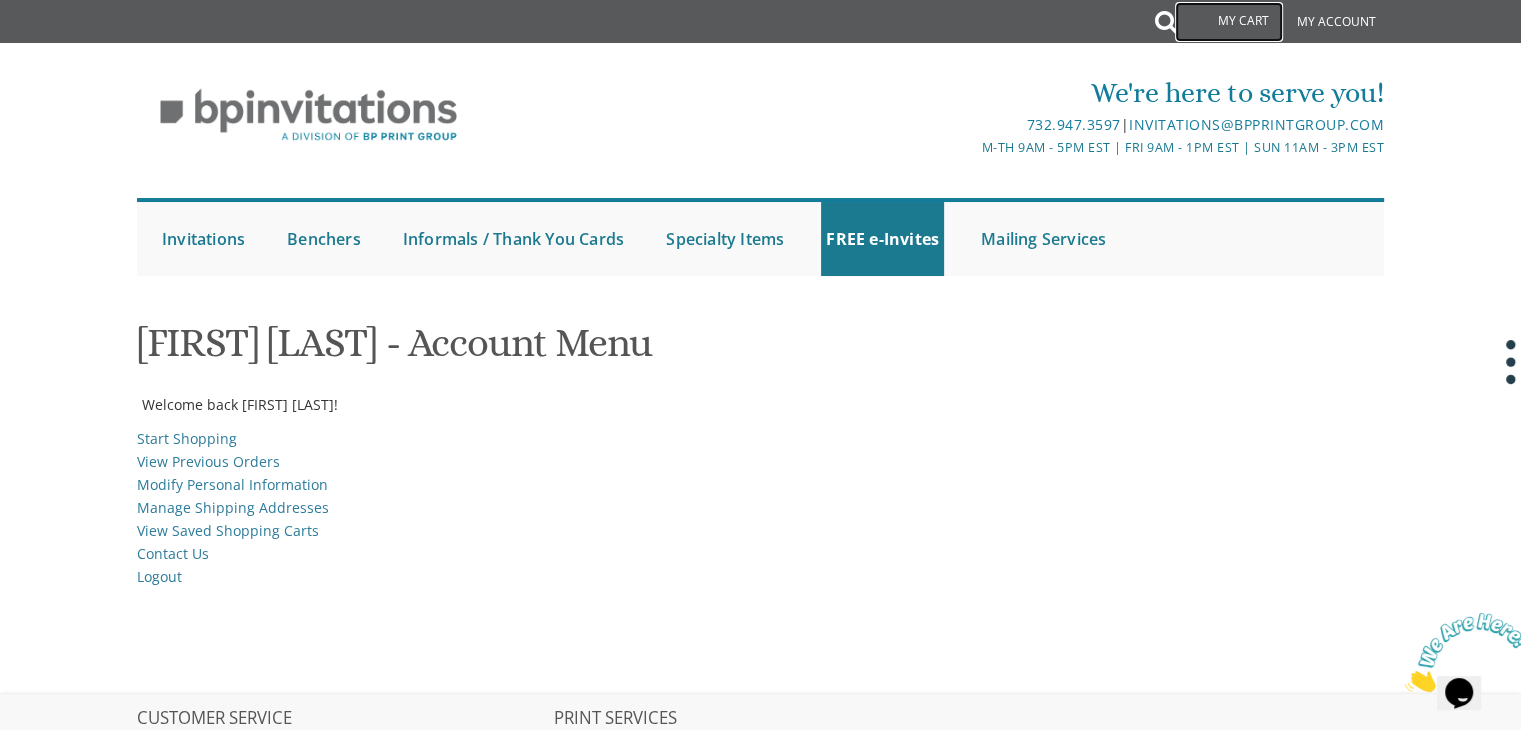 click on "My Cart" at bounding box center [1229, 22] 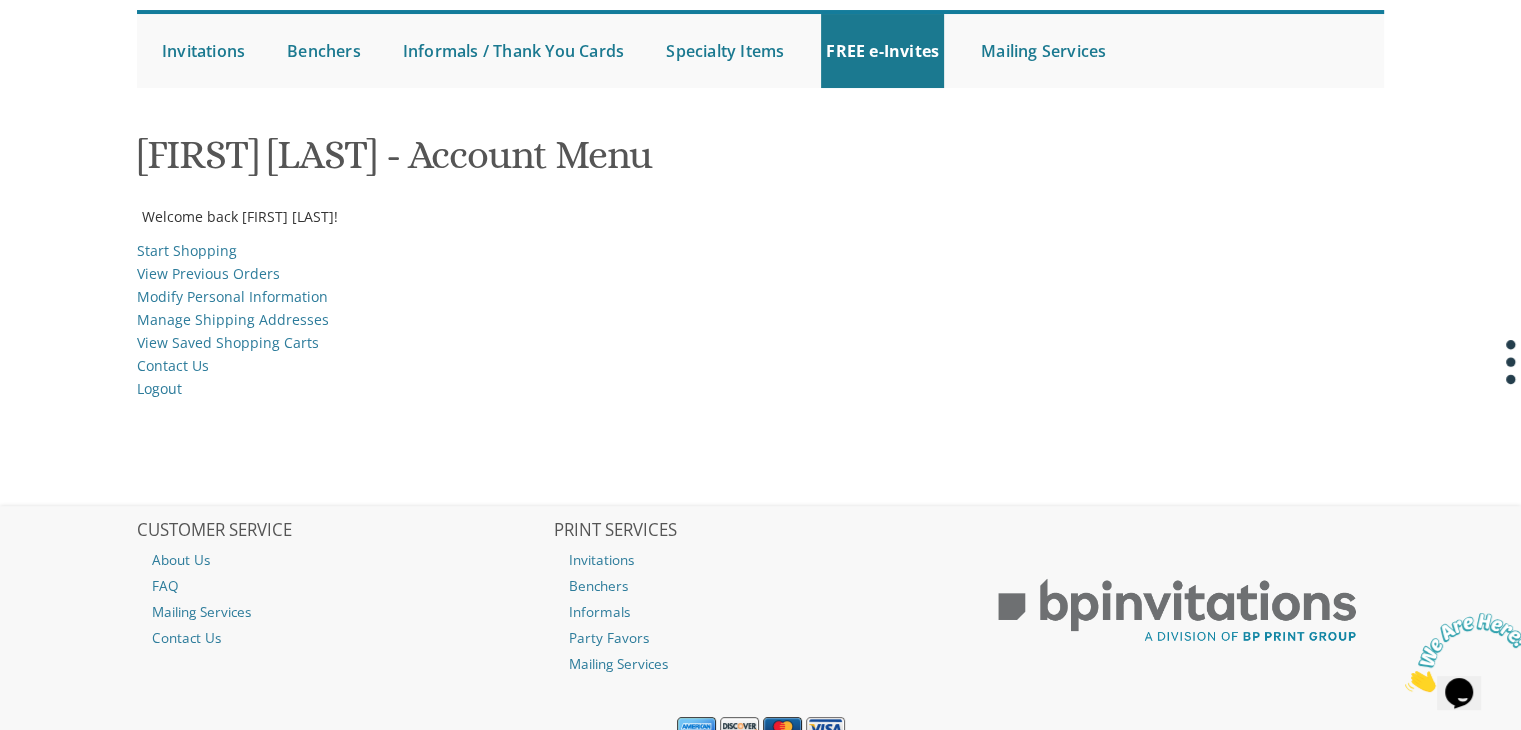 scroll, scrollTop: 191, scrollLeft: 0, axis: vertical 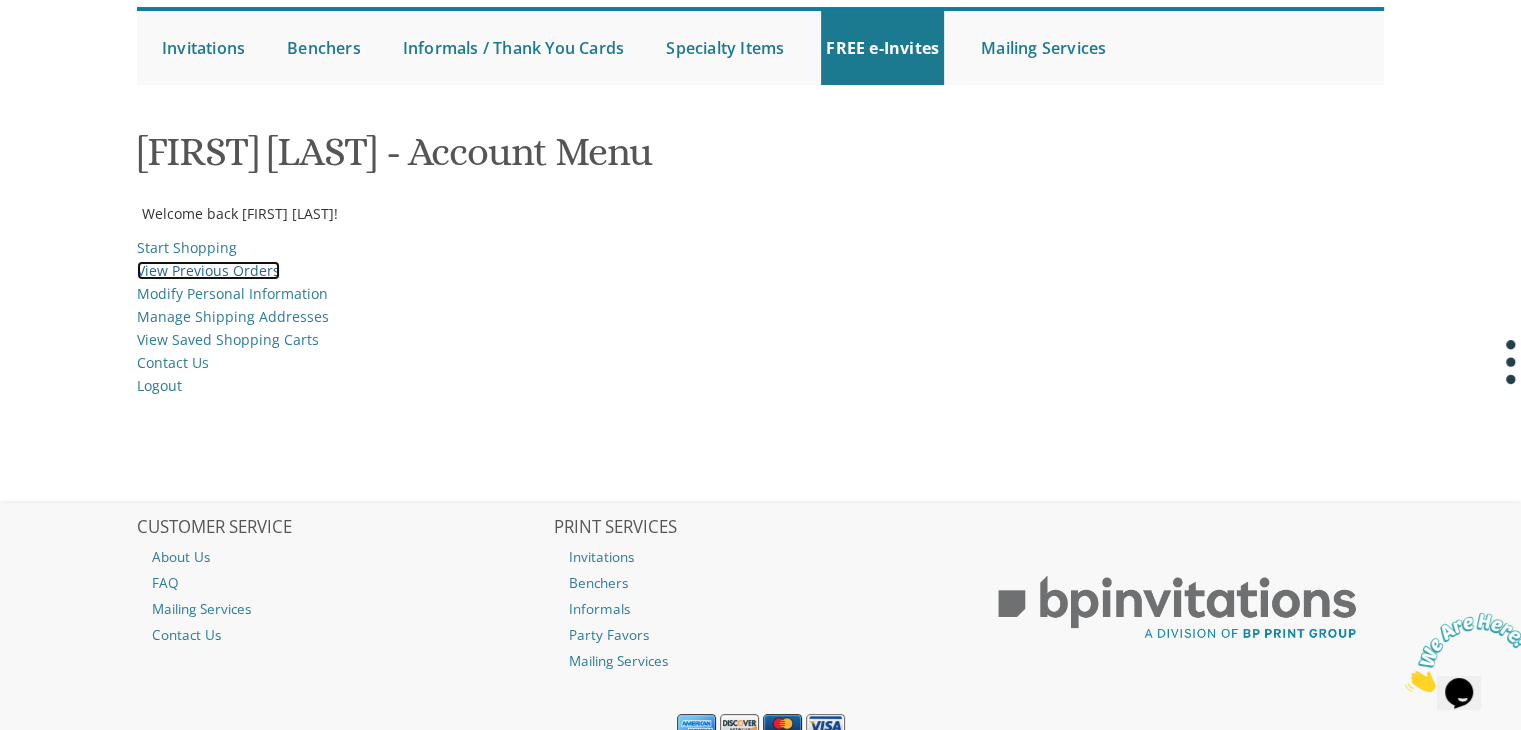 click on "View Previous Orders" at bounding box center [208, 270] 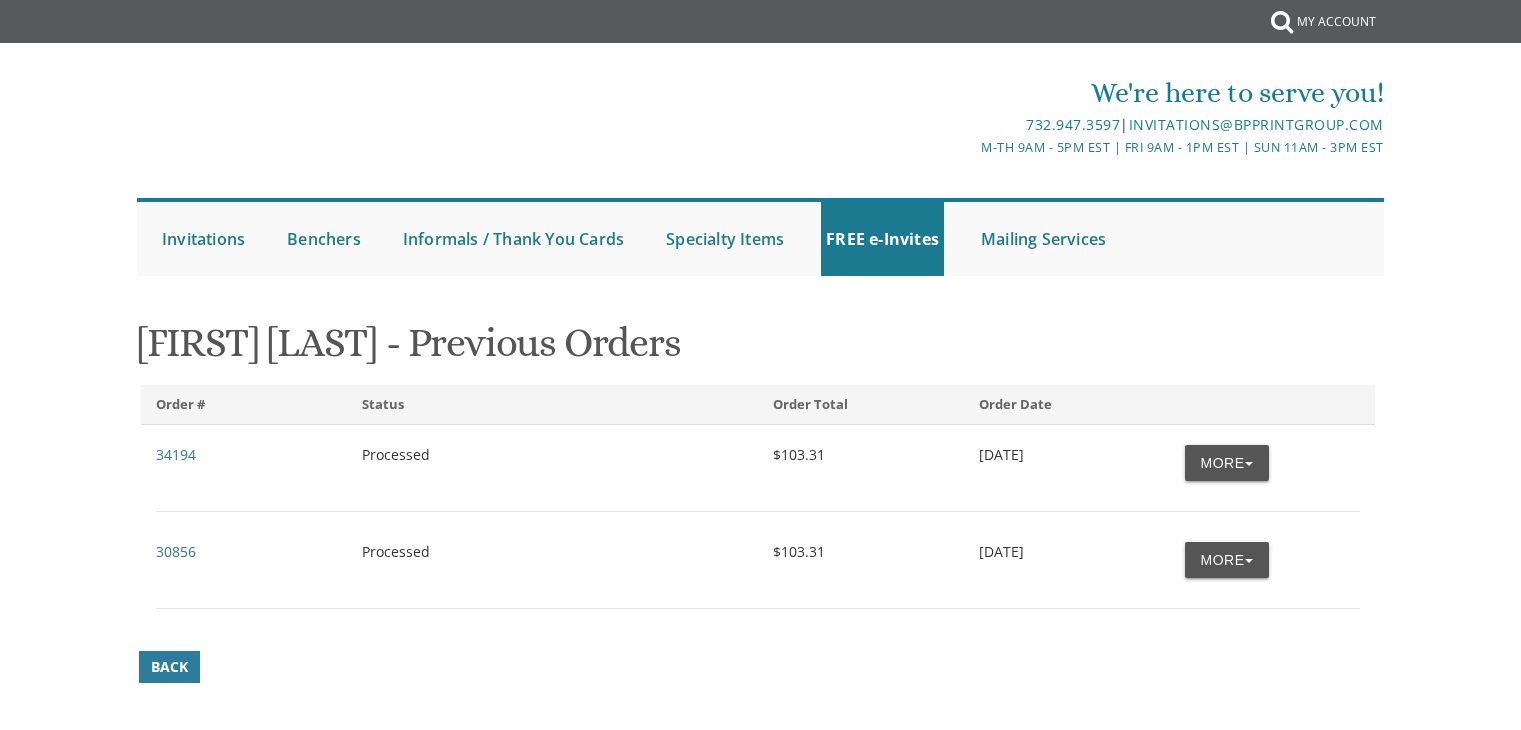 scroll, scrollTop: 0, scrollLeft: 0, axis: both 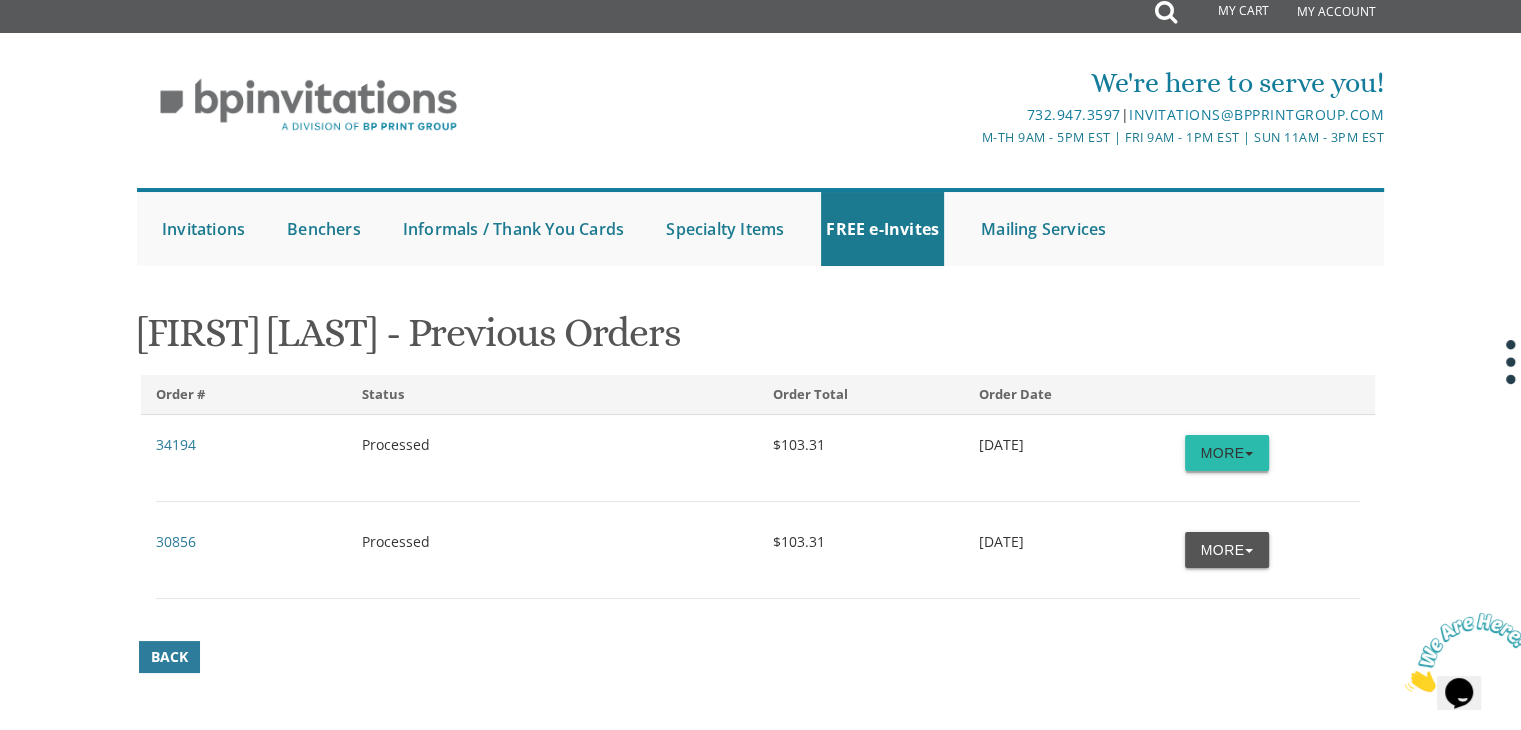 click on "More" at bounding box center [1227, 453] 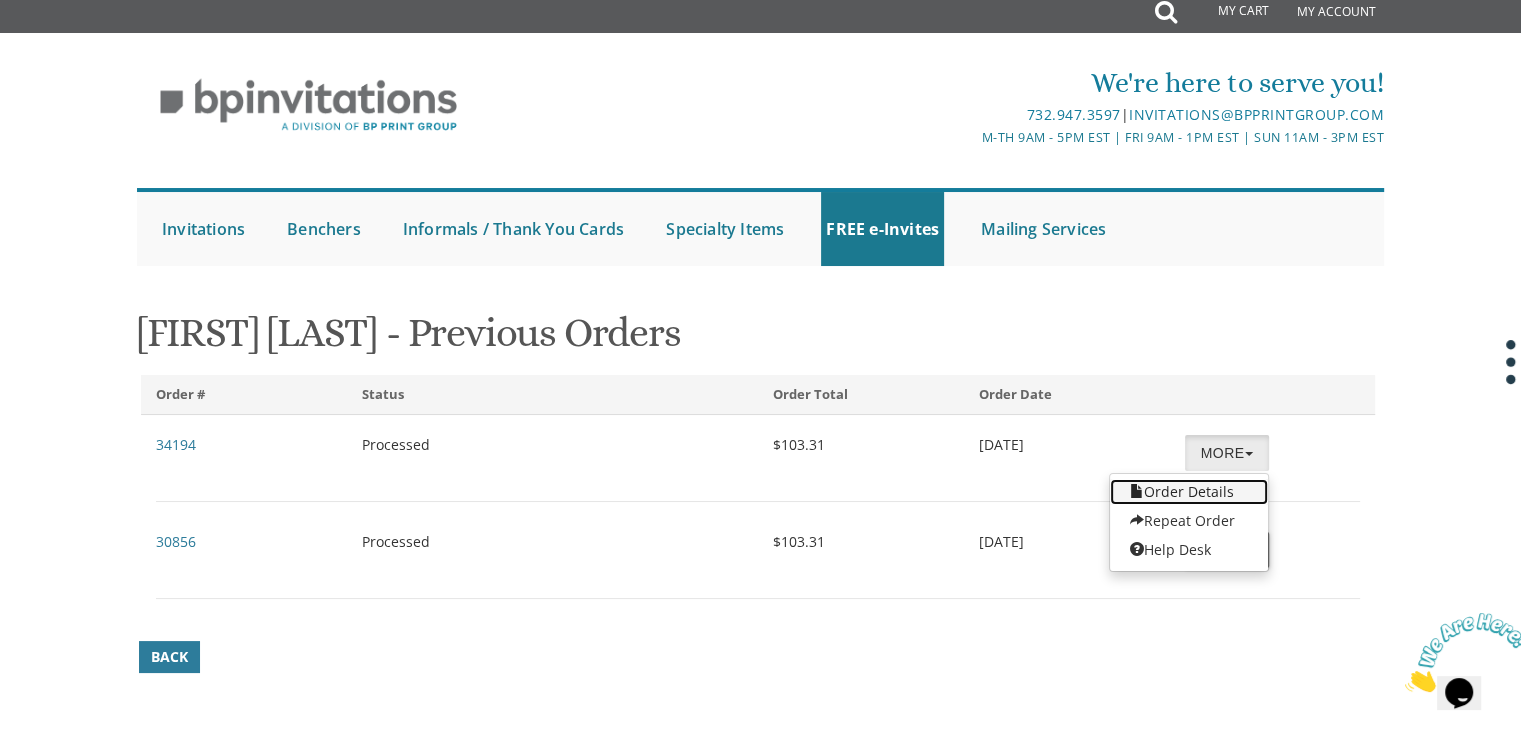 click on "Order Details" at bounding box center [1189, 492] 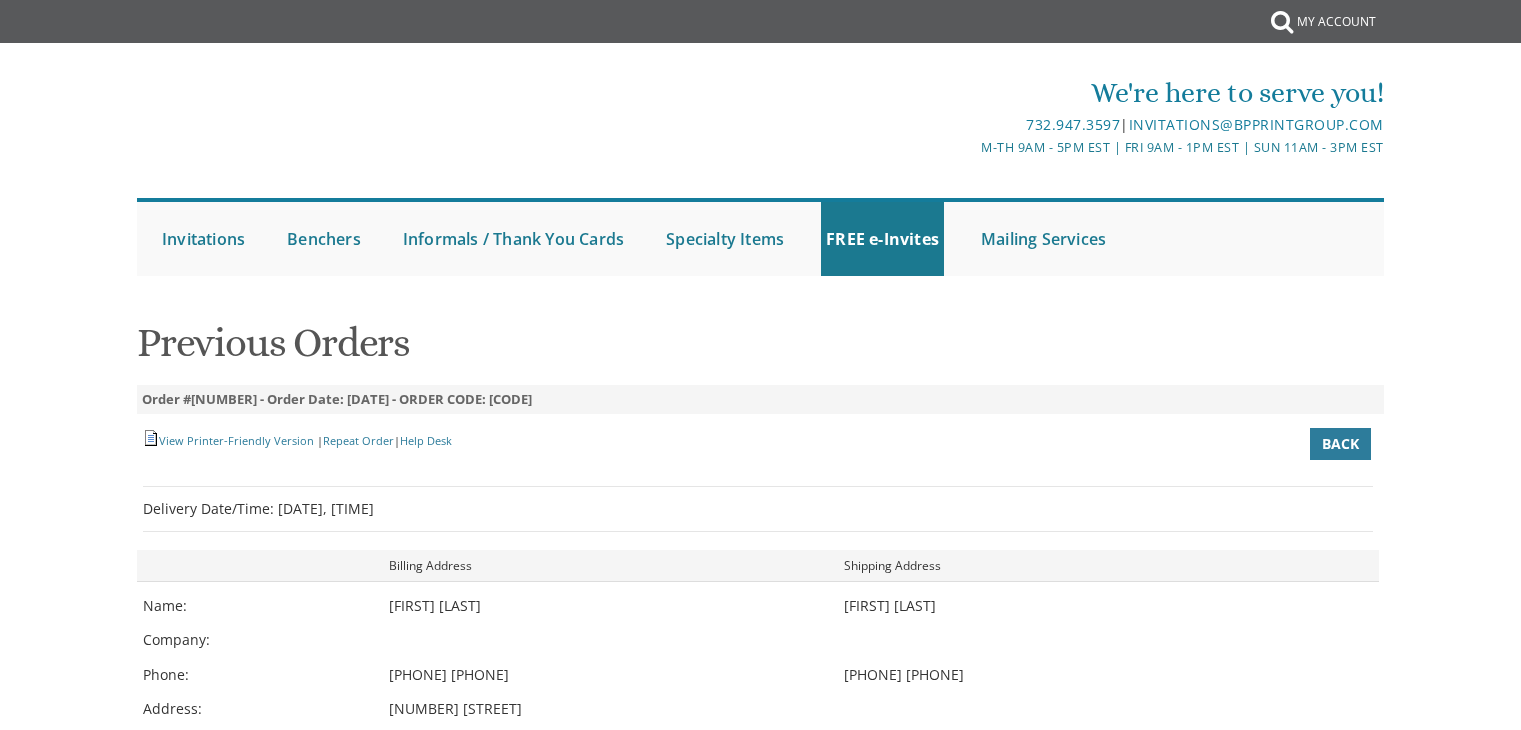 scroll, scrollTop: 0, scrollLeft: 0, axis: both 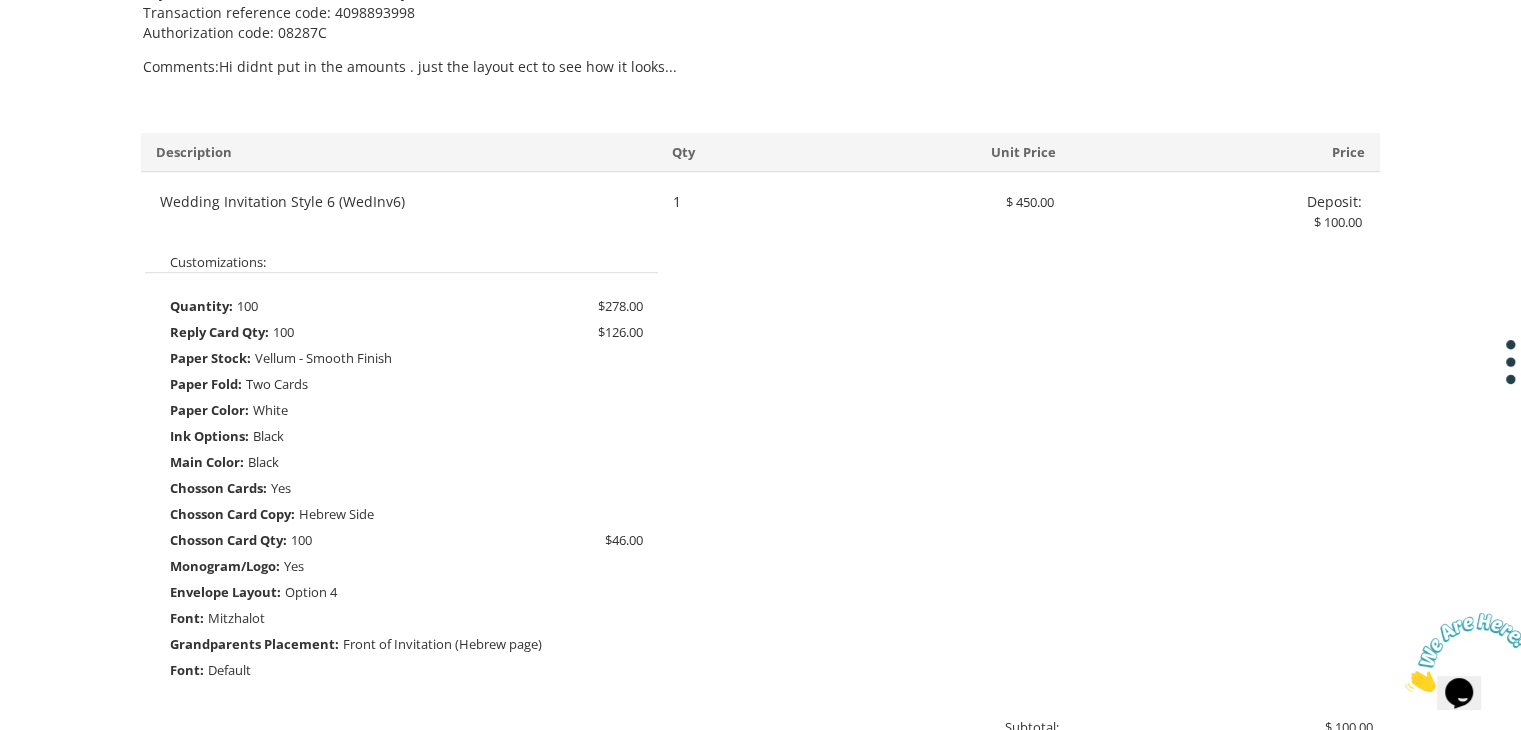 click on "(WedInv6)" at bounding box center [372, 201] 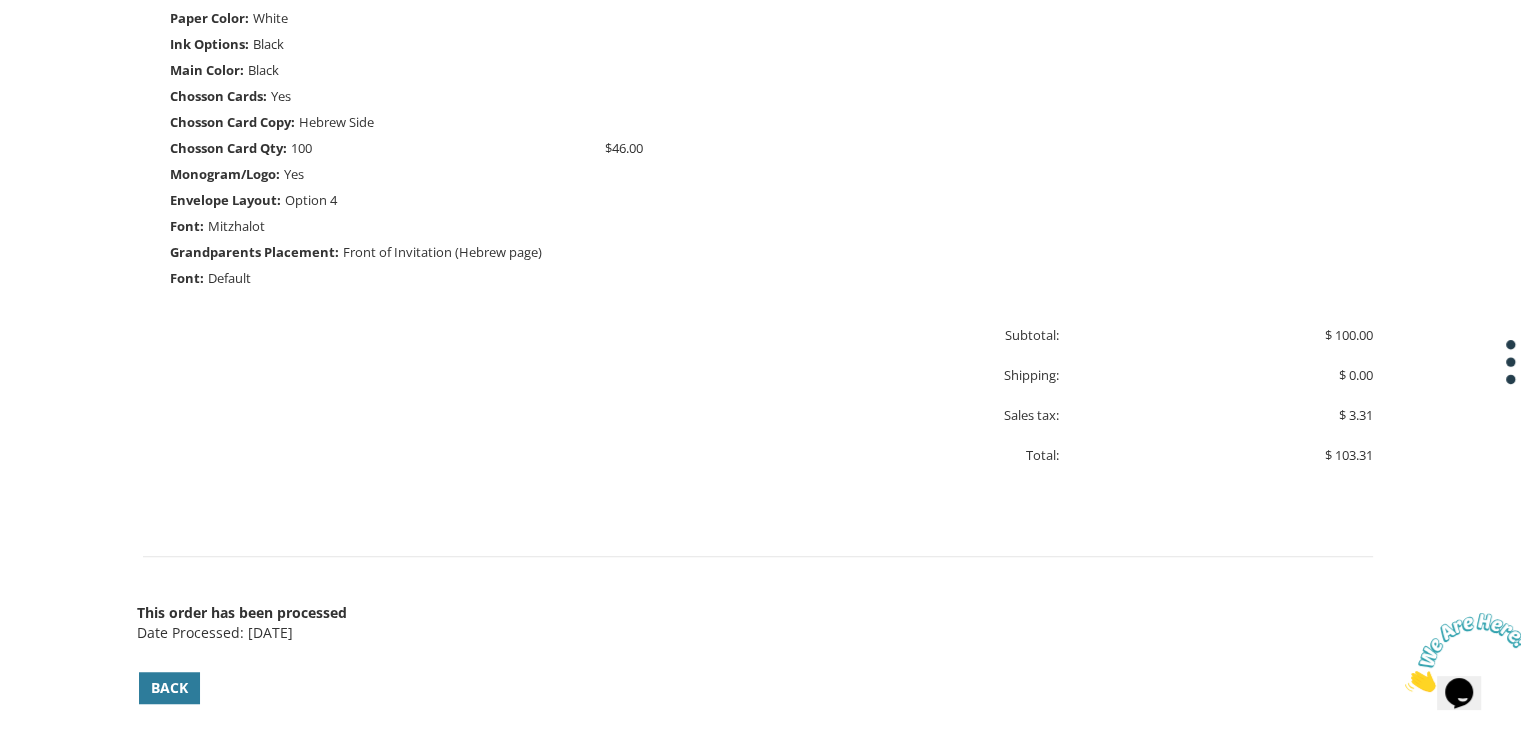 scroll, scrollTop: 1660, scrollLeft: 0, axis: vertical 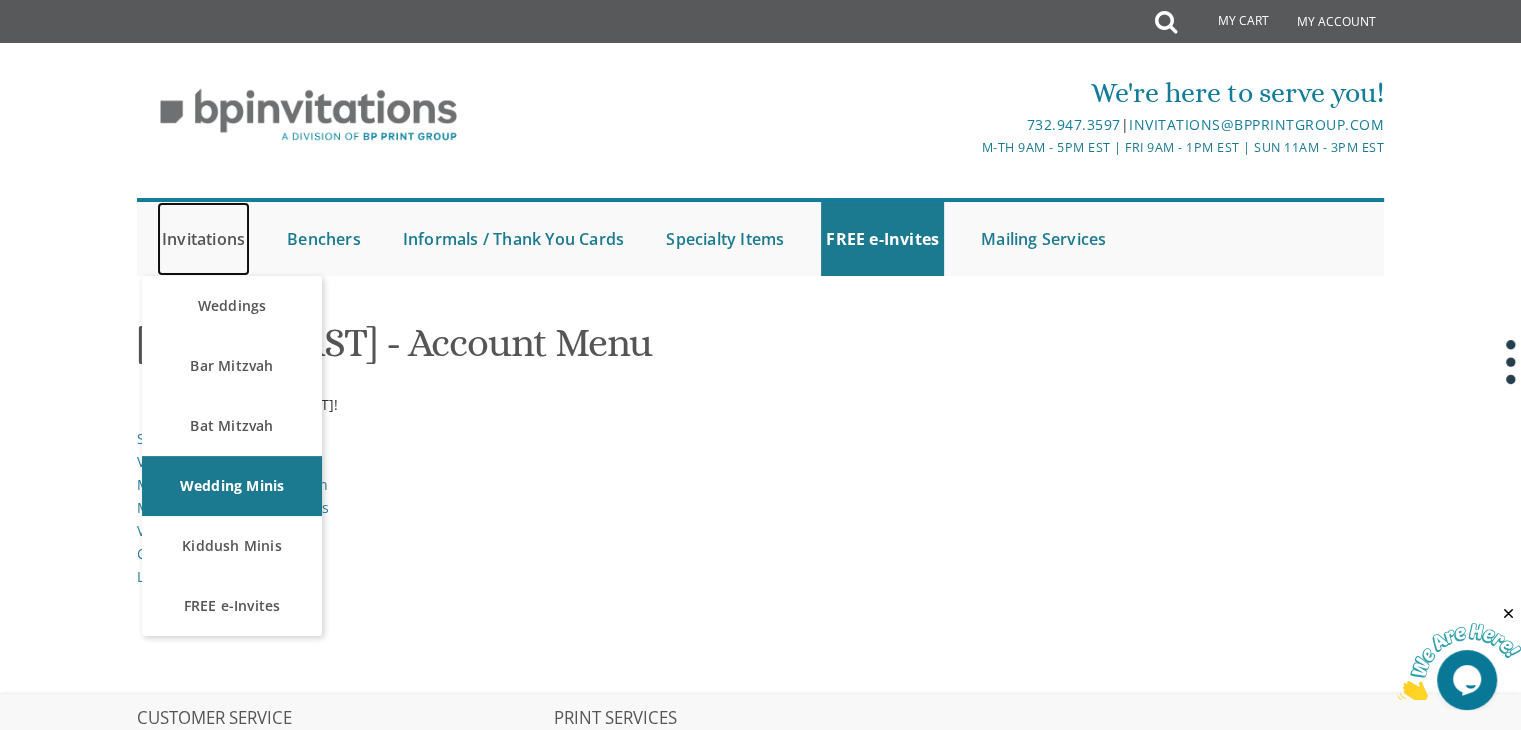 click on "Invitations" at bounding box center [203, 239] 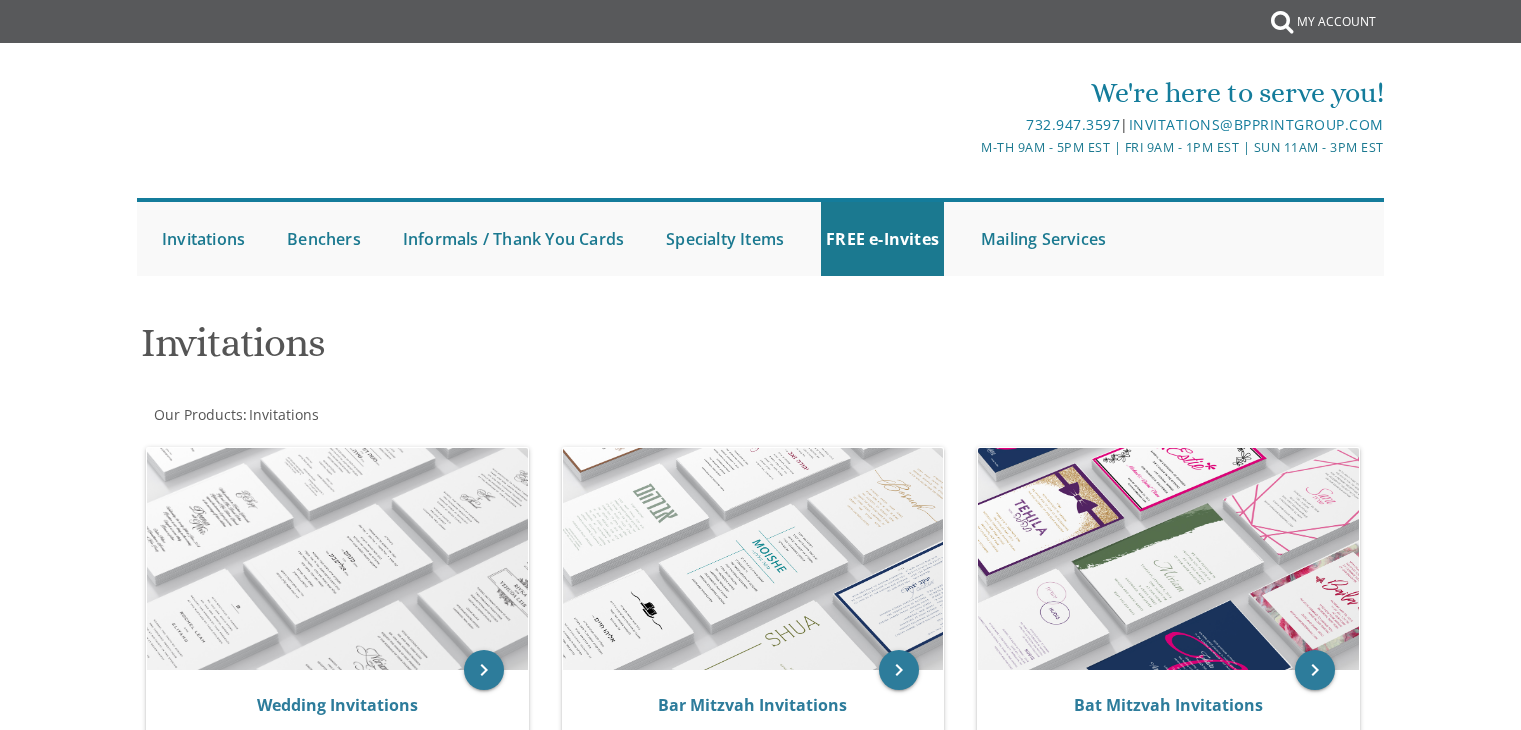 scroll, scrollTop: 0, scrollLeft: 0, axis: both 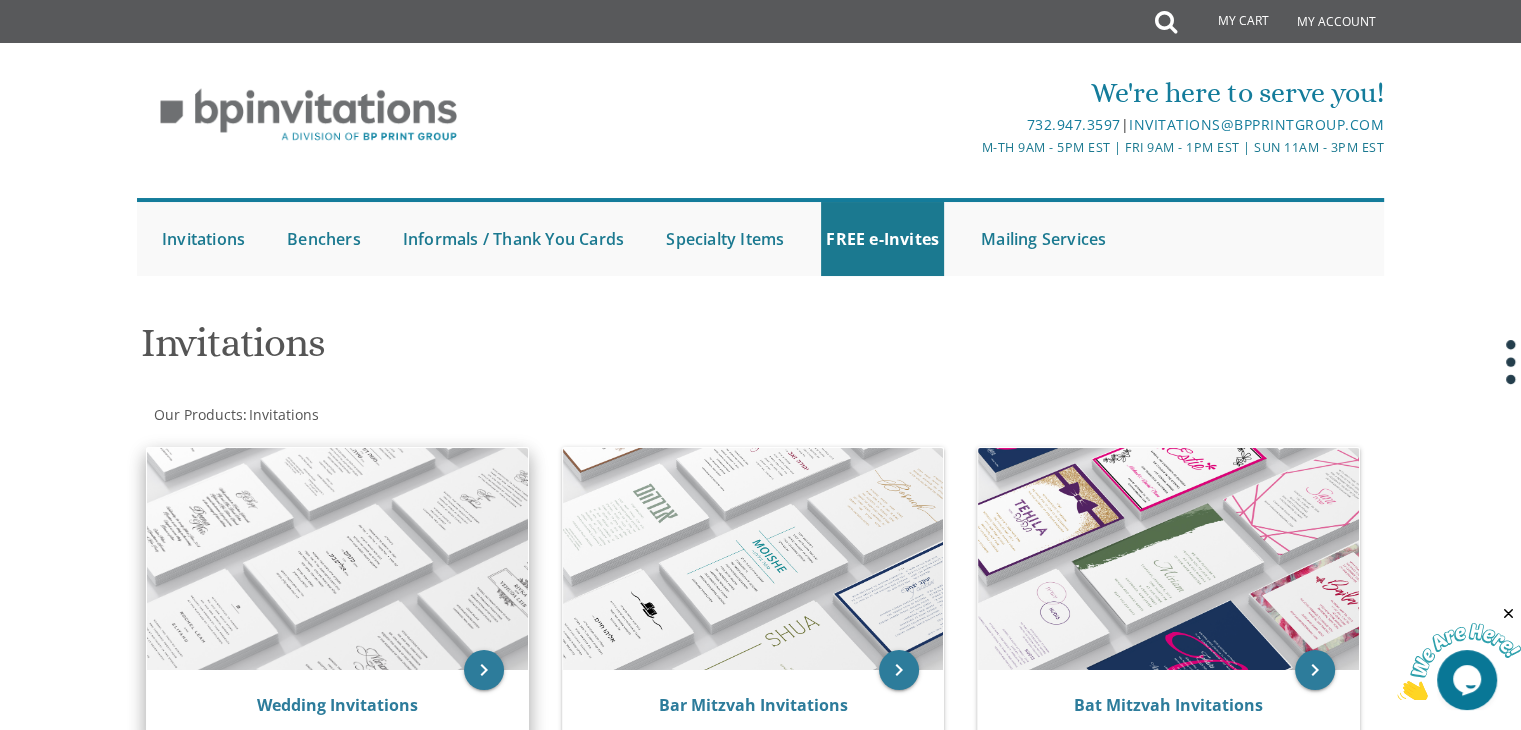 click at bounding box center [337, 559] 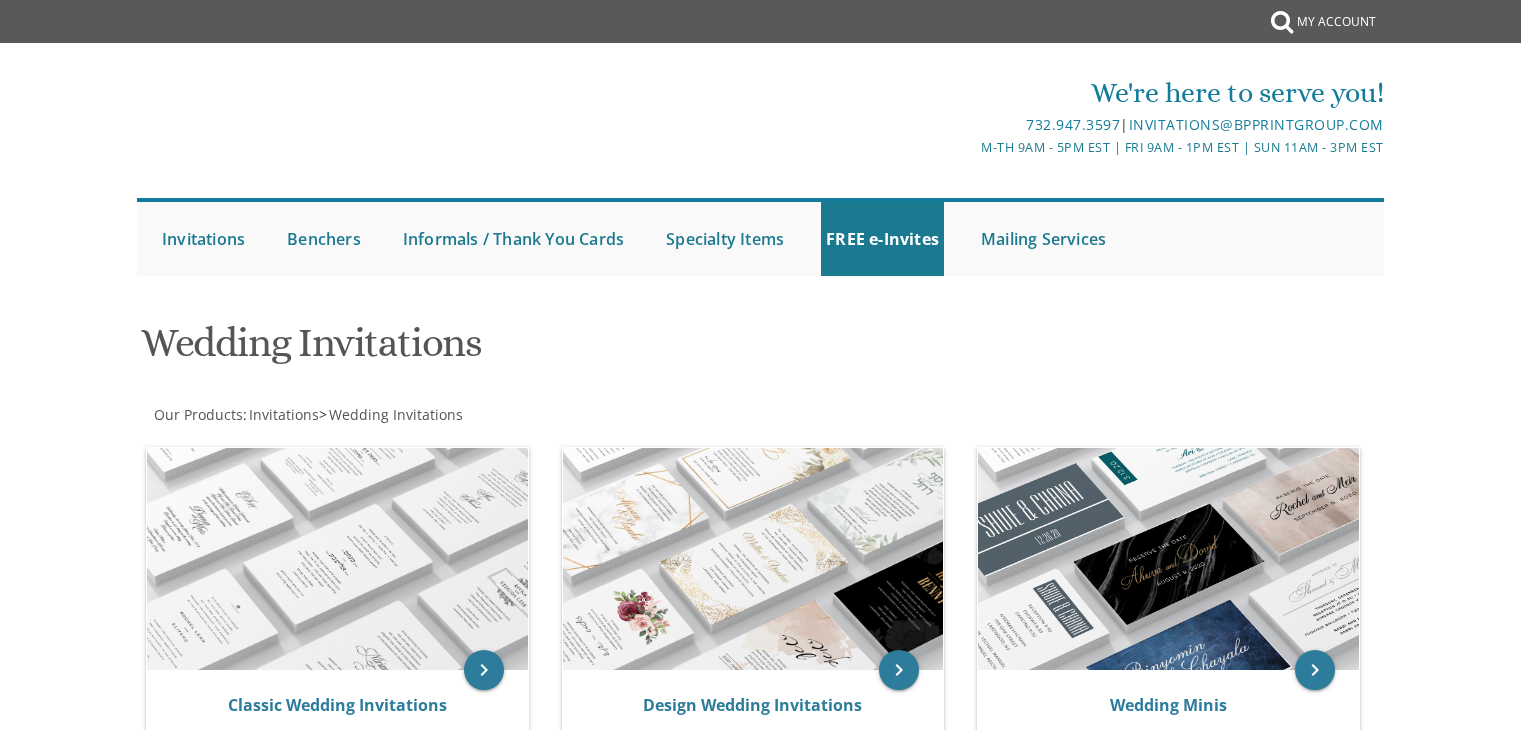scroll, scrollTop: 0, scrollLeft: 0, axis: both 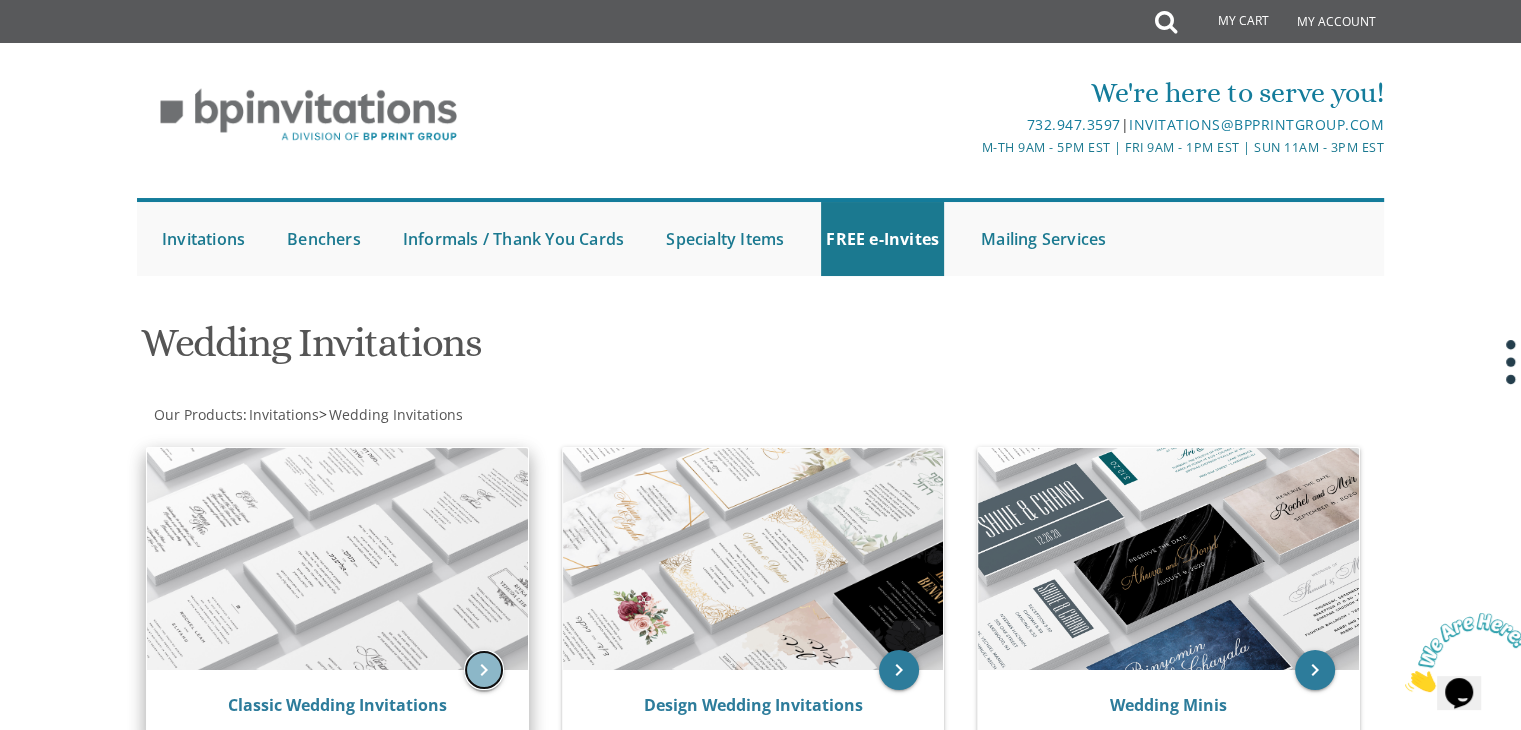 click on "keyboard_arrow_right" at bounding box center (484, 670) 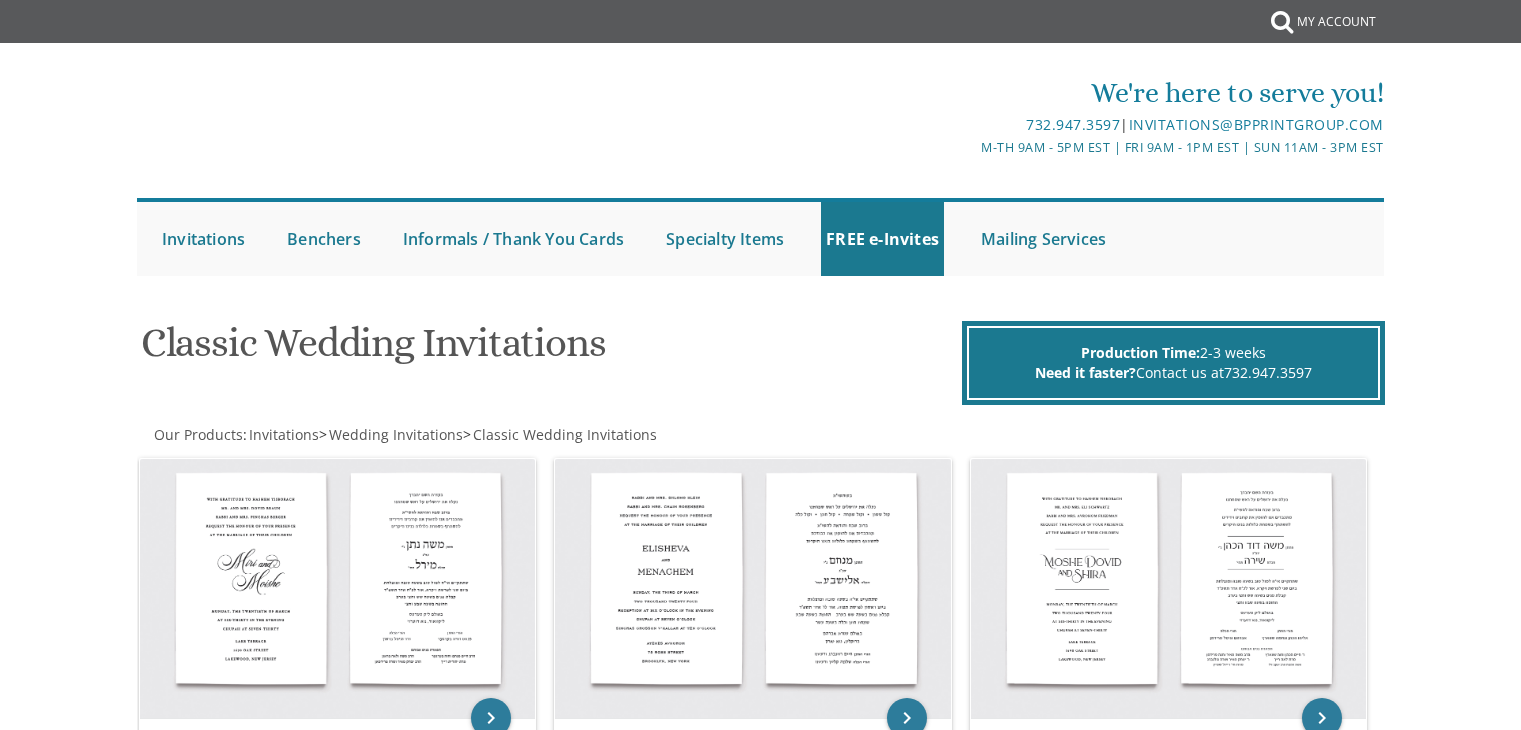 scroll, scrollTop: 0, scrollLeft: 0, axis: both 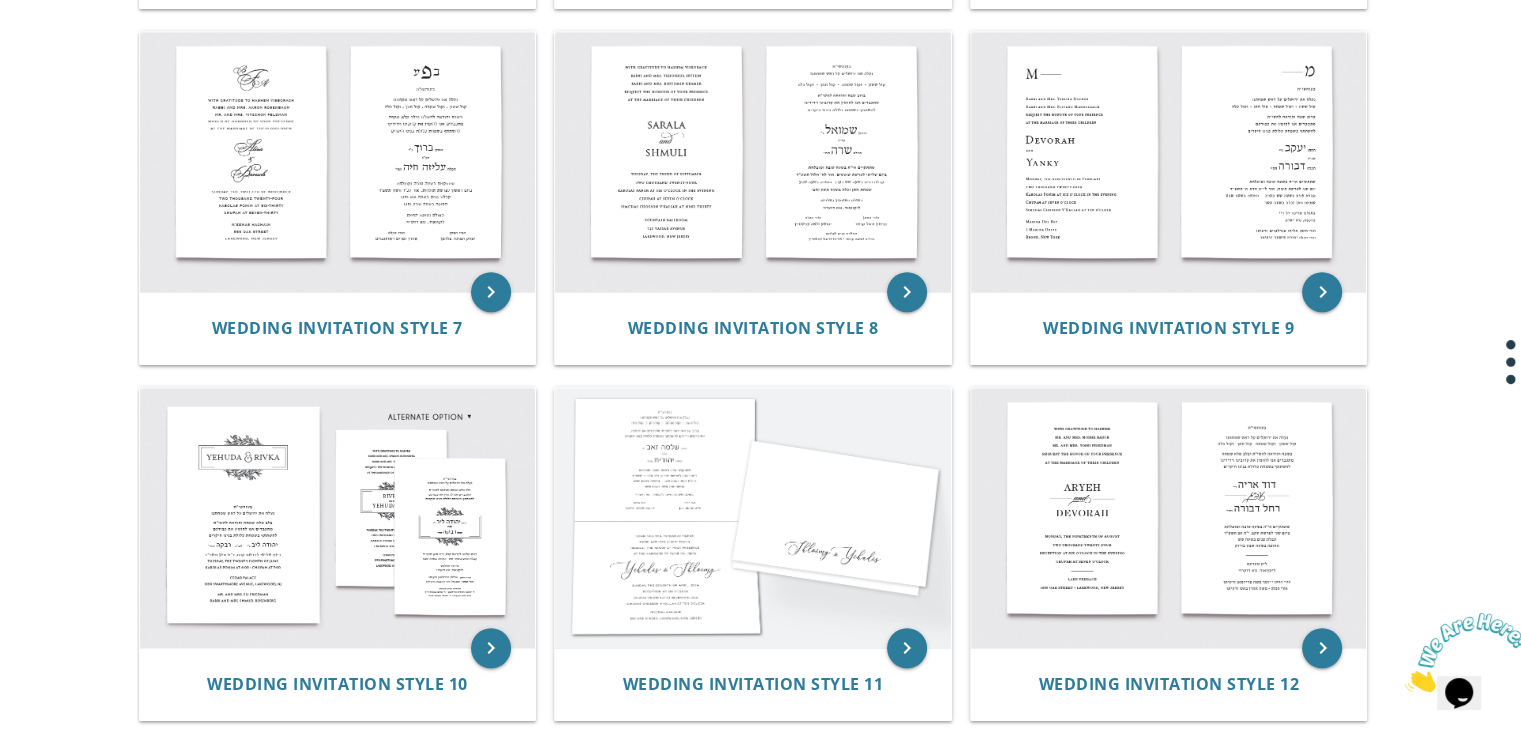 click at bounding box center [338, 518] 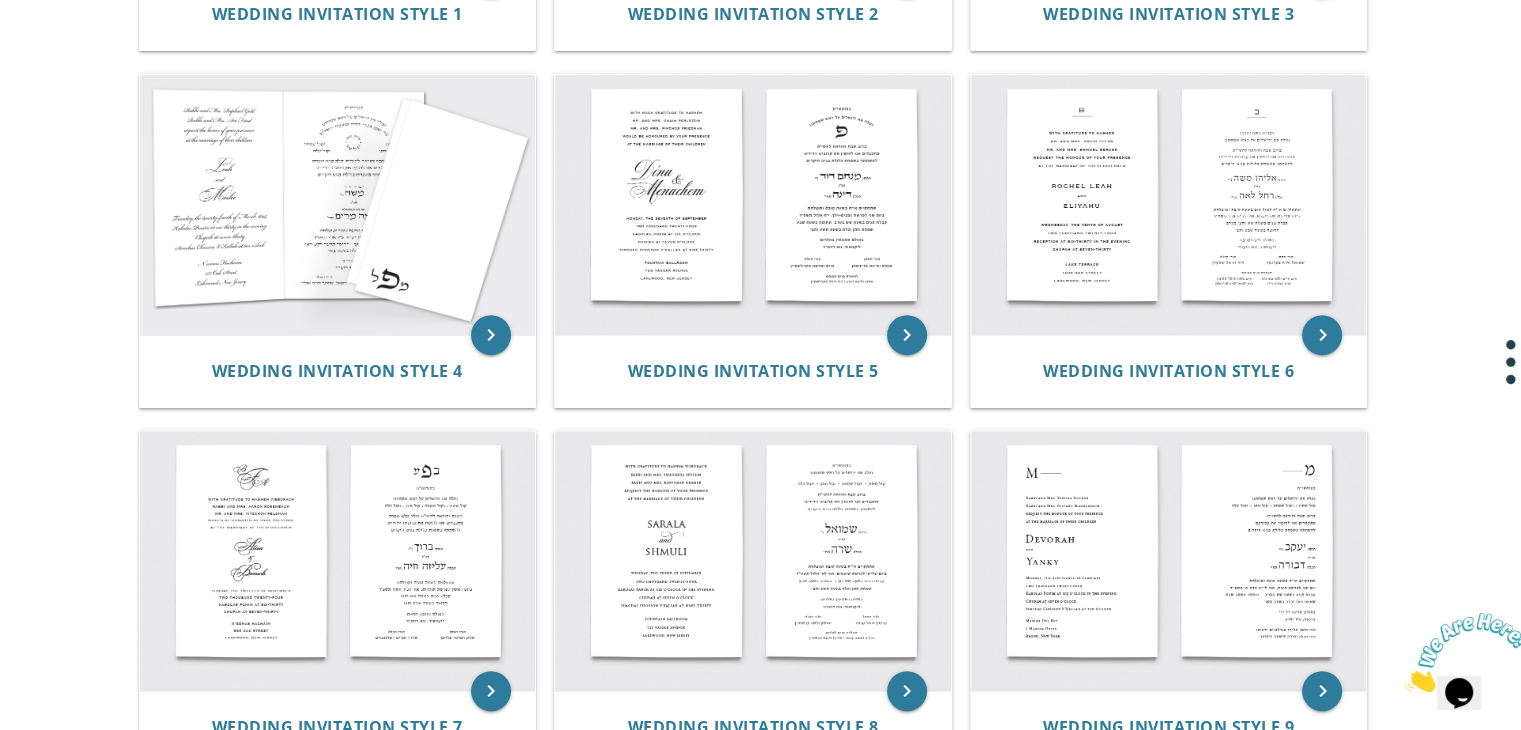 scroll, scrollTop: 739, scrollLeft: 0, axis: vertical 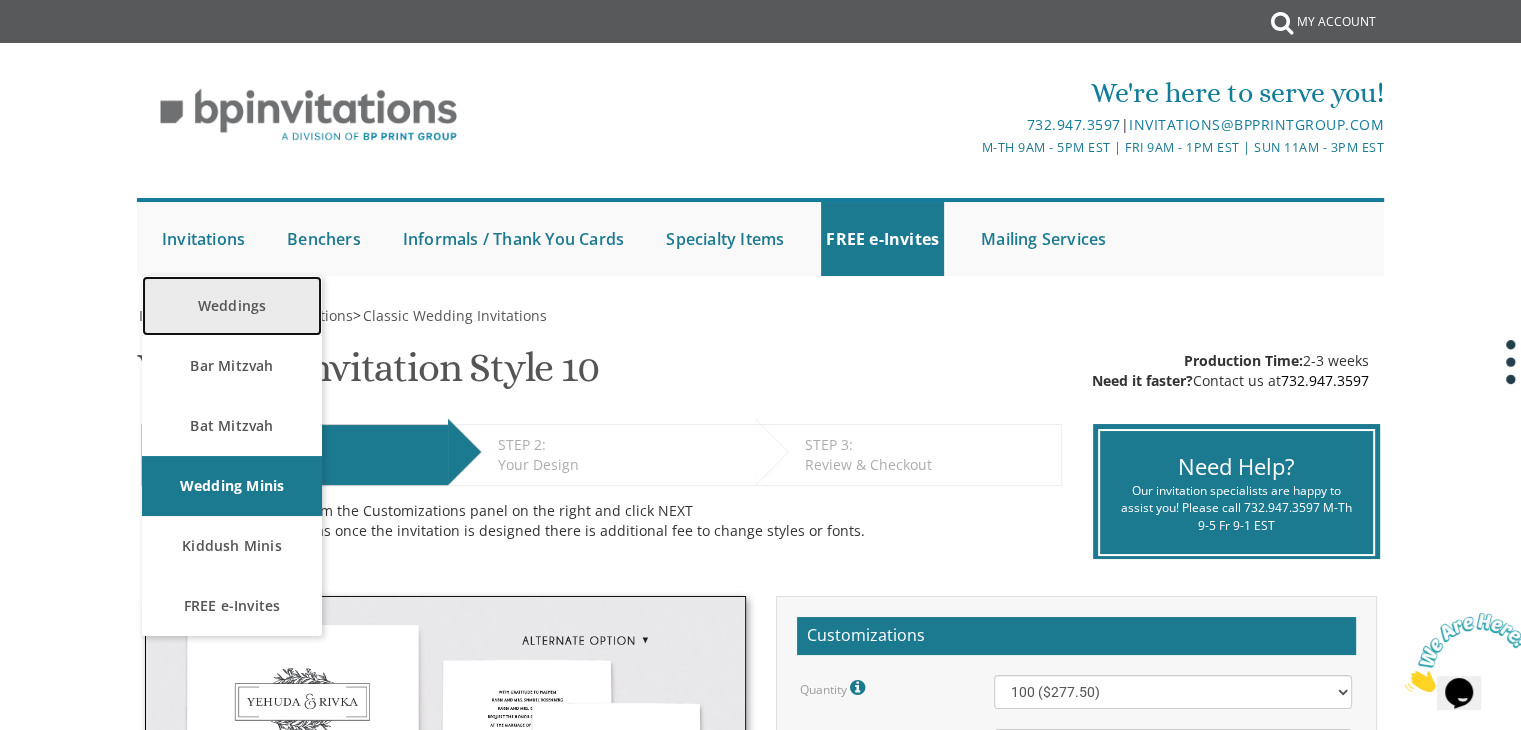 click on "Weddings" at bounding box center [232, 306] 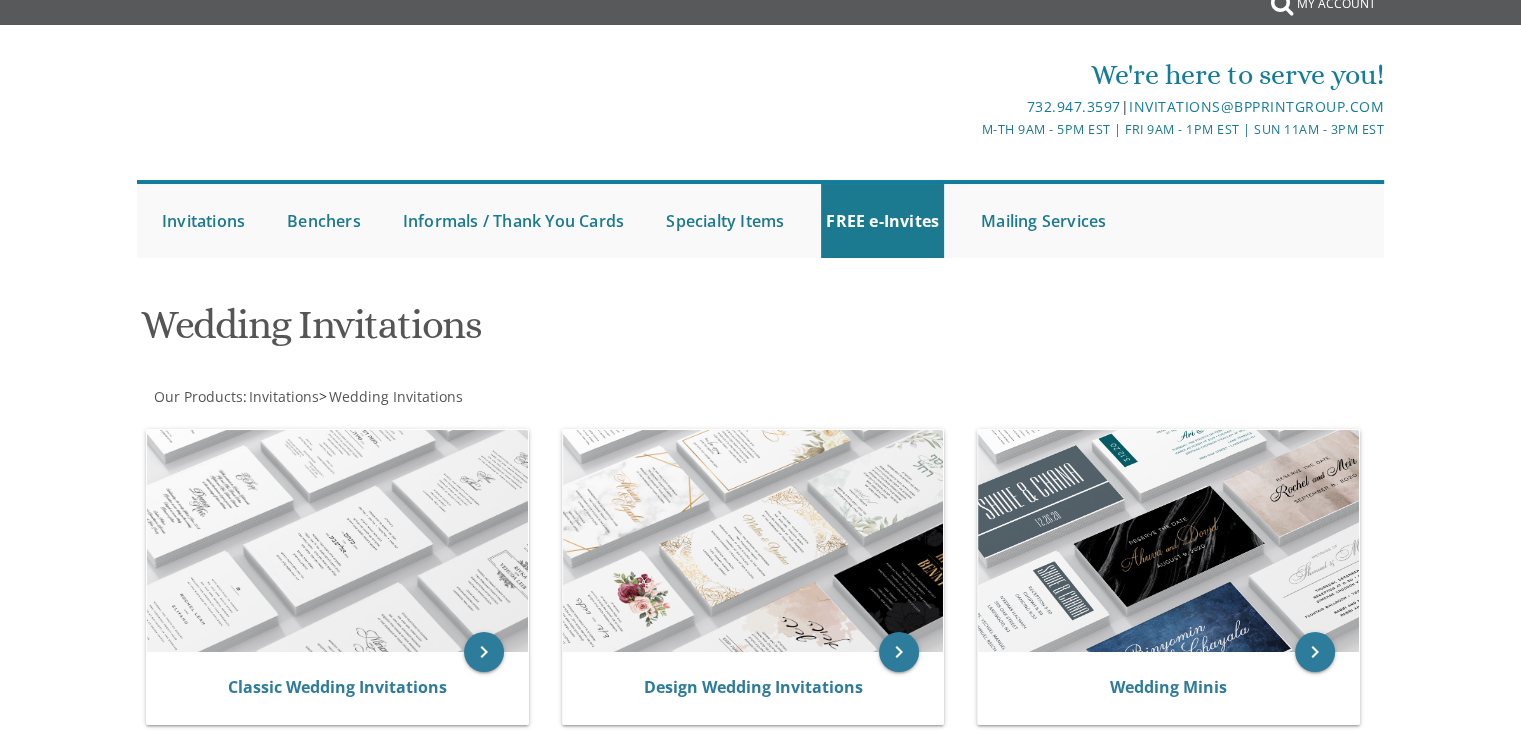 scroll, scrollTop: 0, scrollLeft: 0, axis: both 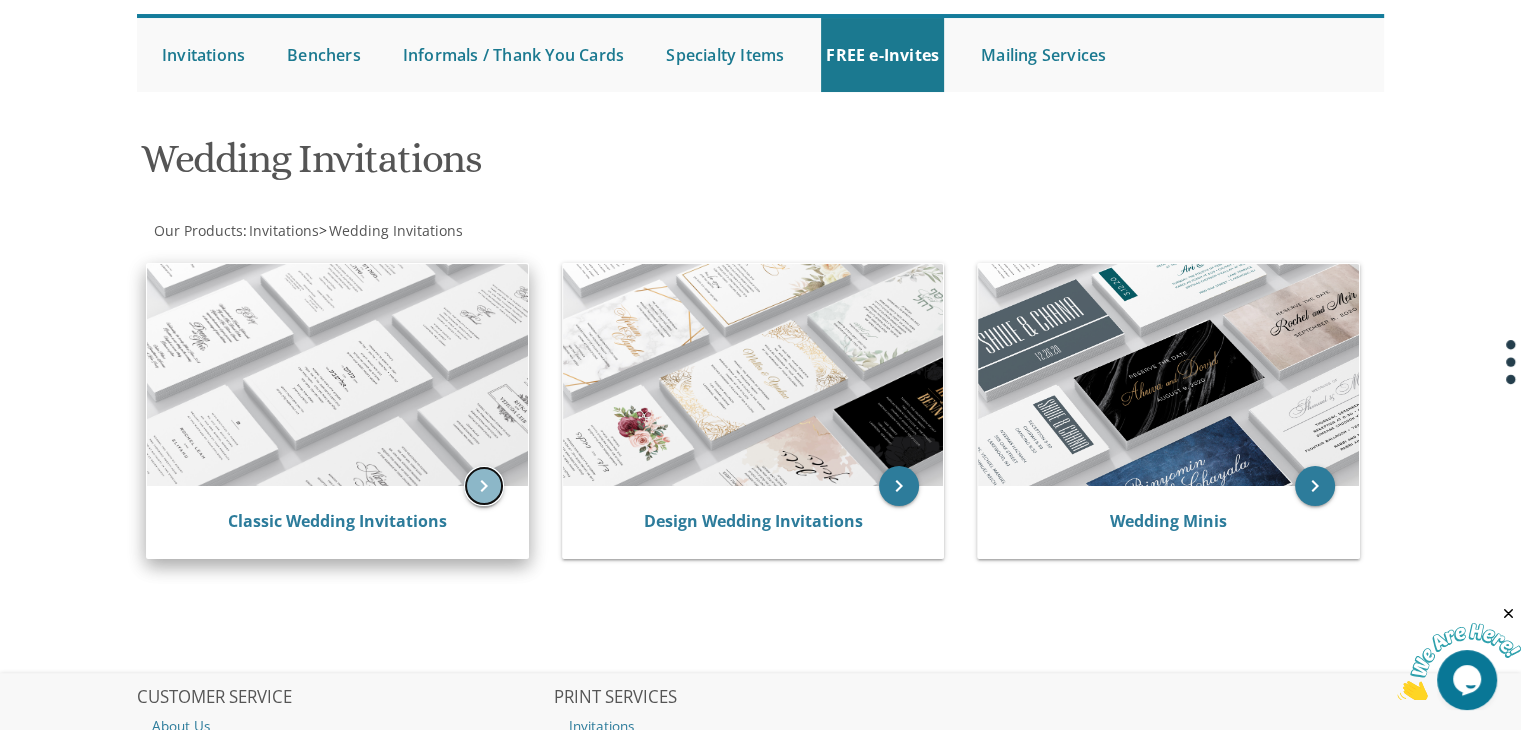 click on "keyboard_arrow_right" at bounding box center [484, 486] 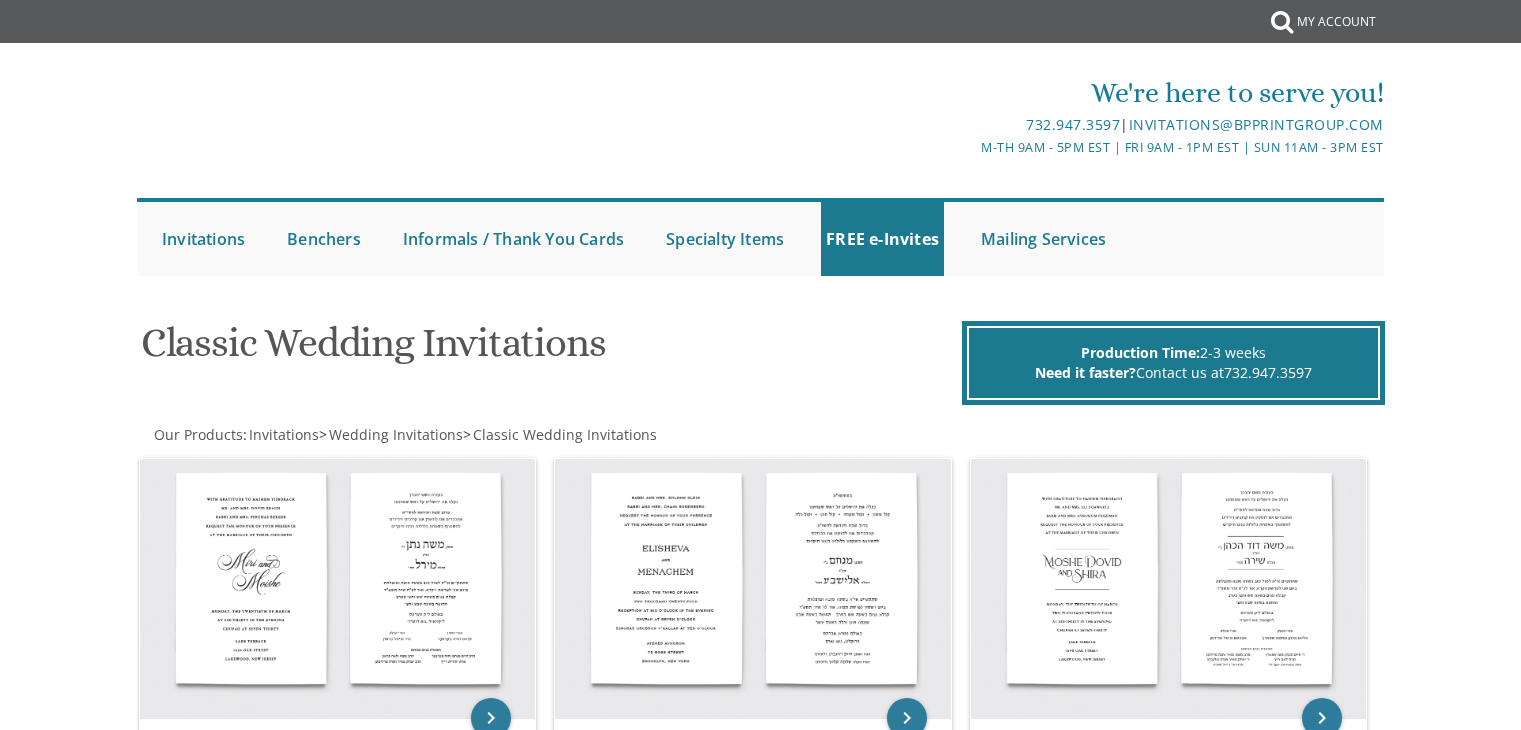 scroll, scrollTop: 0, scrollLeft: 0, axis: both 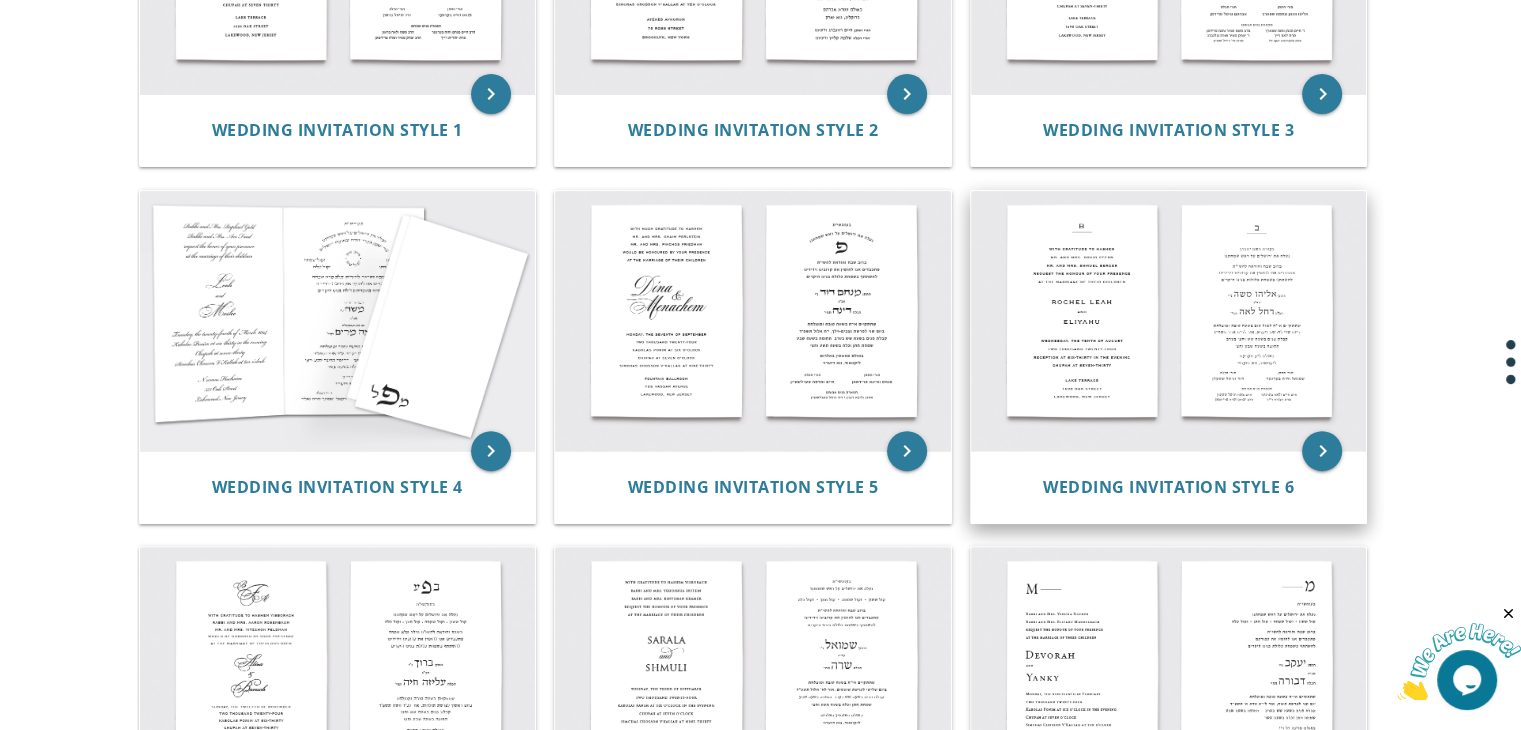 click at bounding box center (1169, 321) 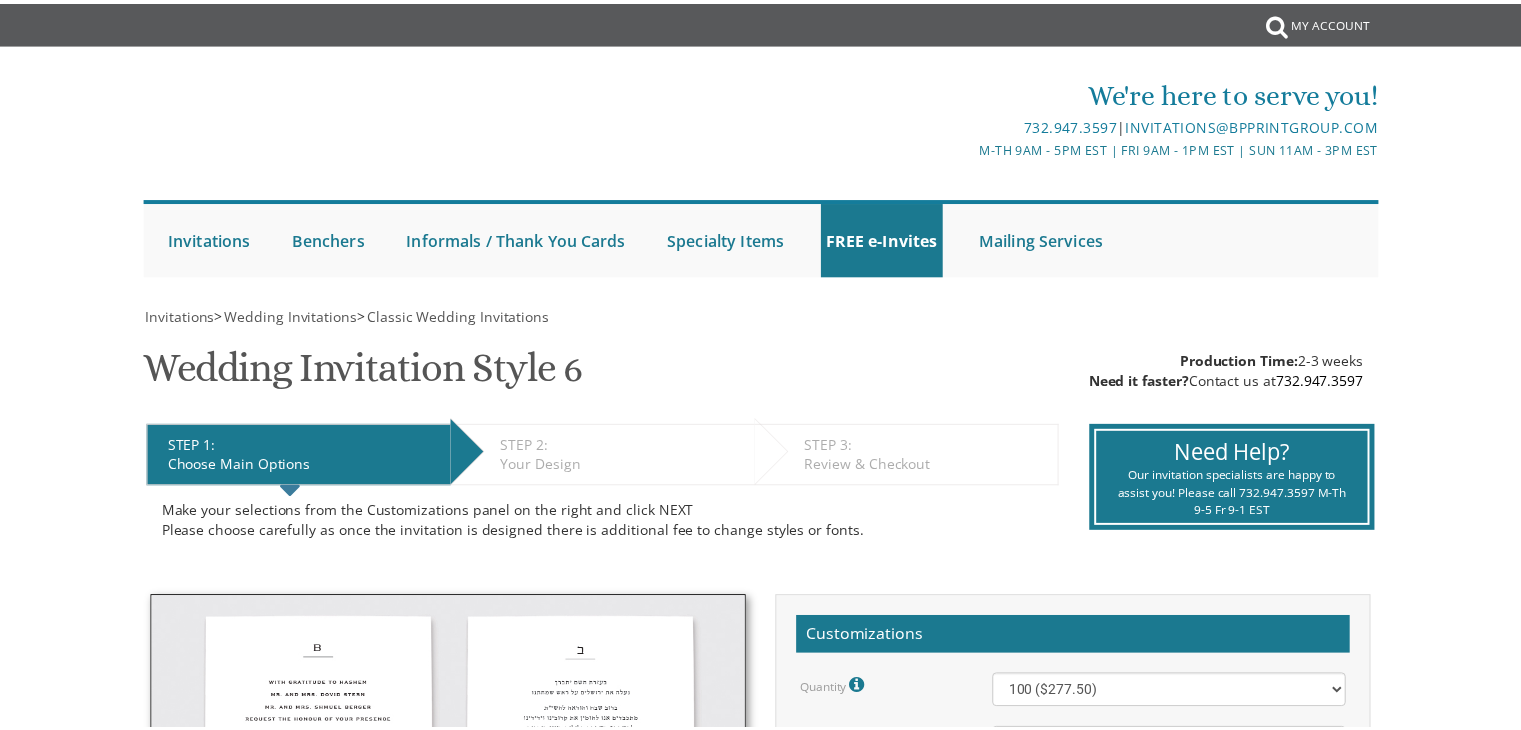 scroll, scrollTop: 0, scrollLeft: 0, axis: both 